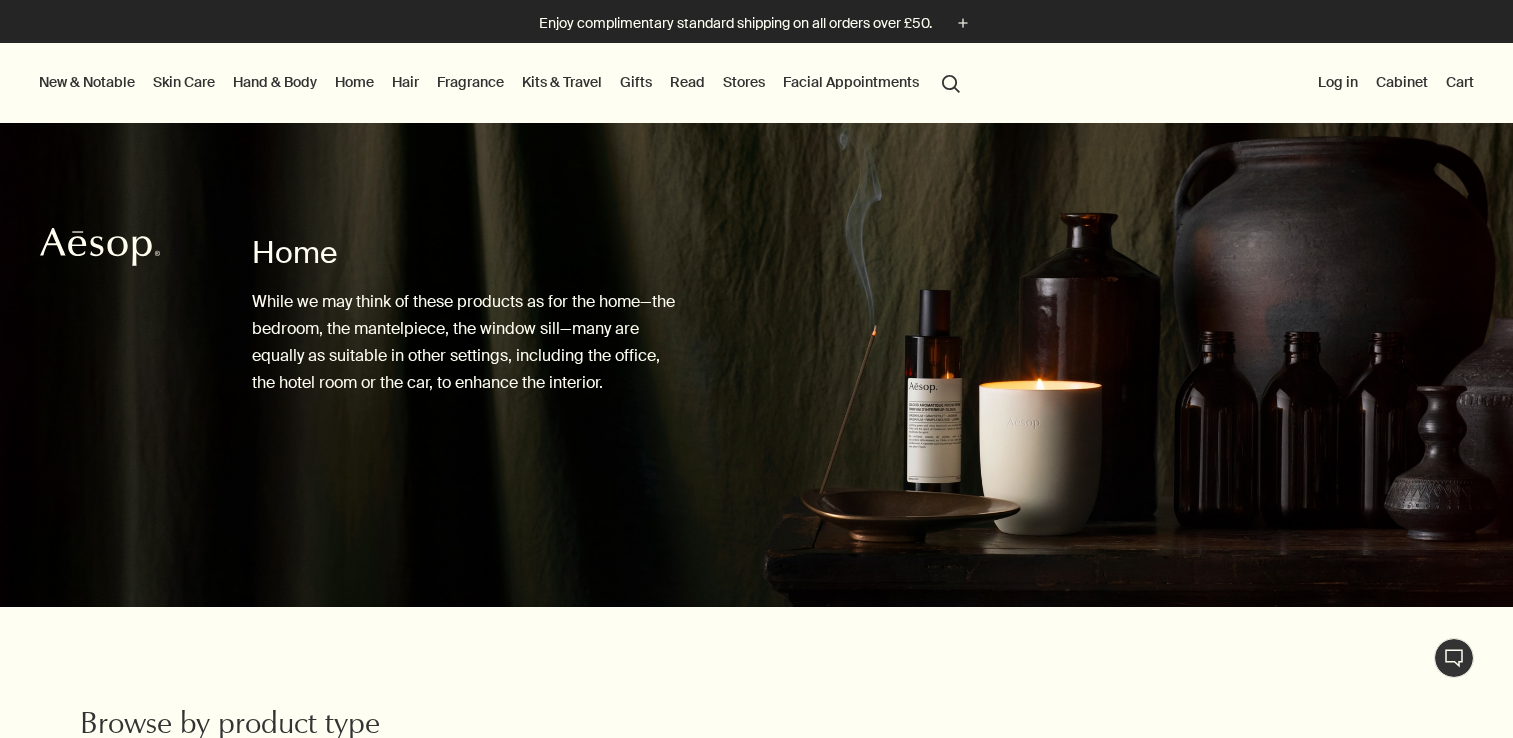 scroll, scrollTop: 0, scrollLeft: 0, axis: both 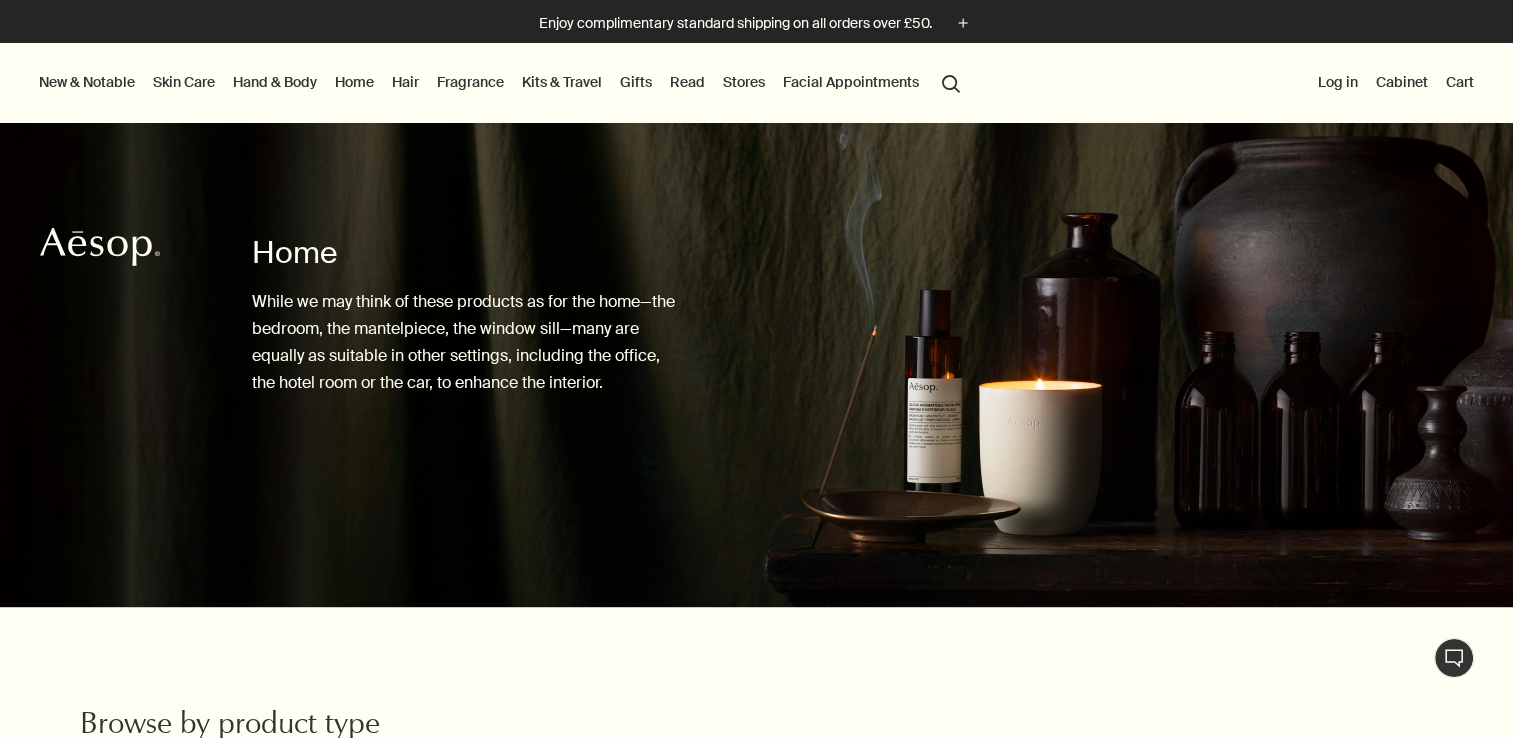 click on "Browse by product type" at bounding box center [756, 682] 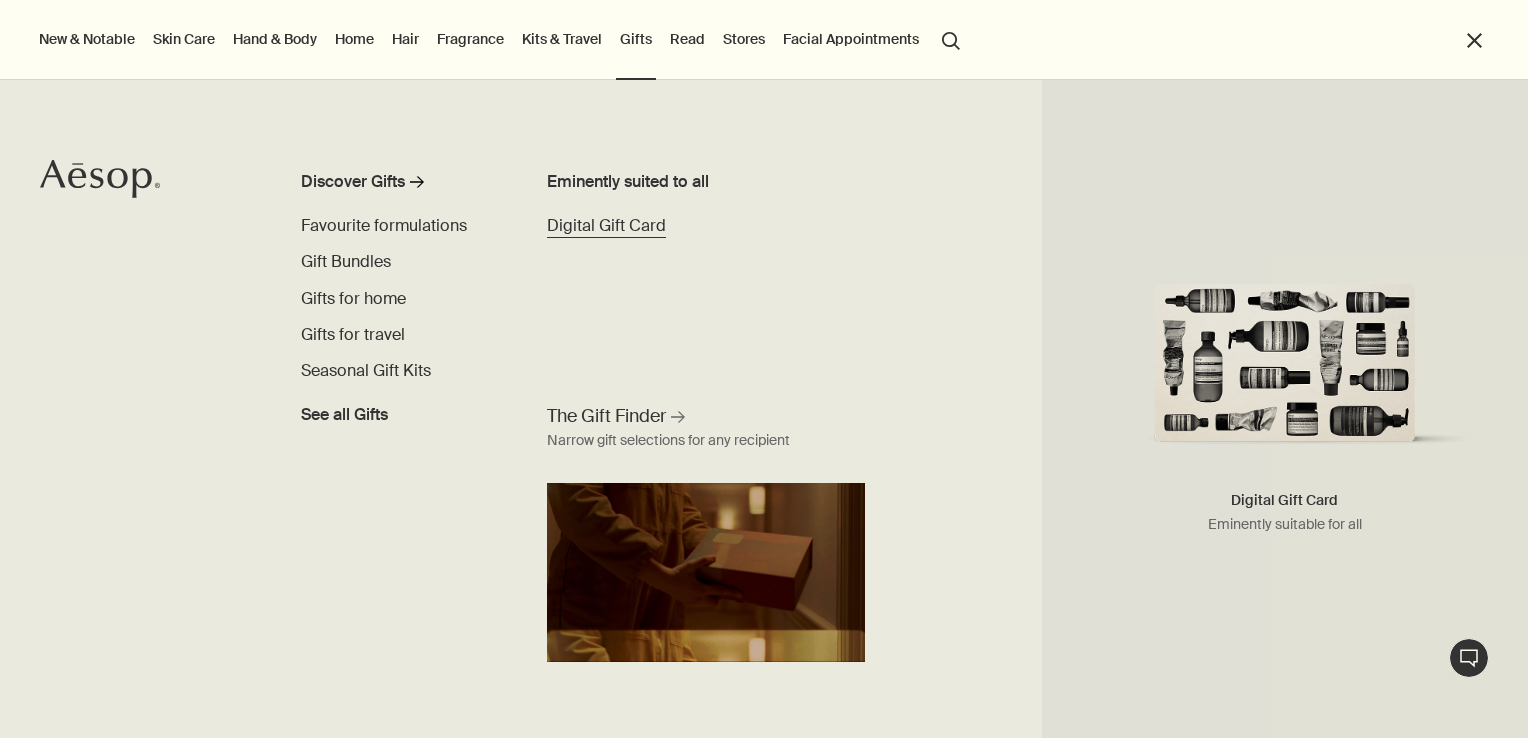 click on "Digital Gift Card" at bounding box center (606, 225) 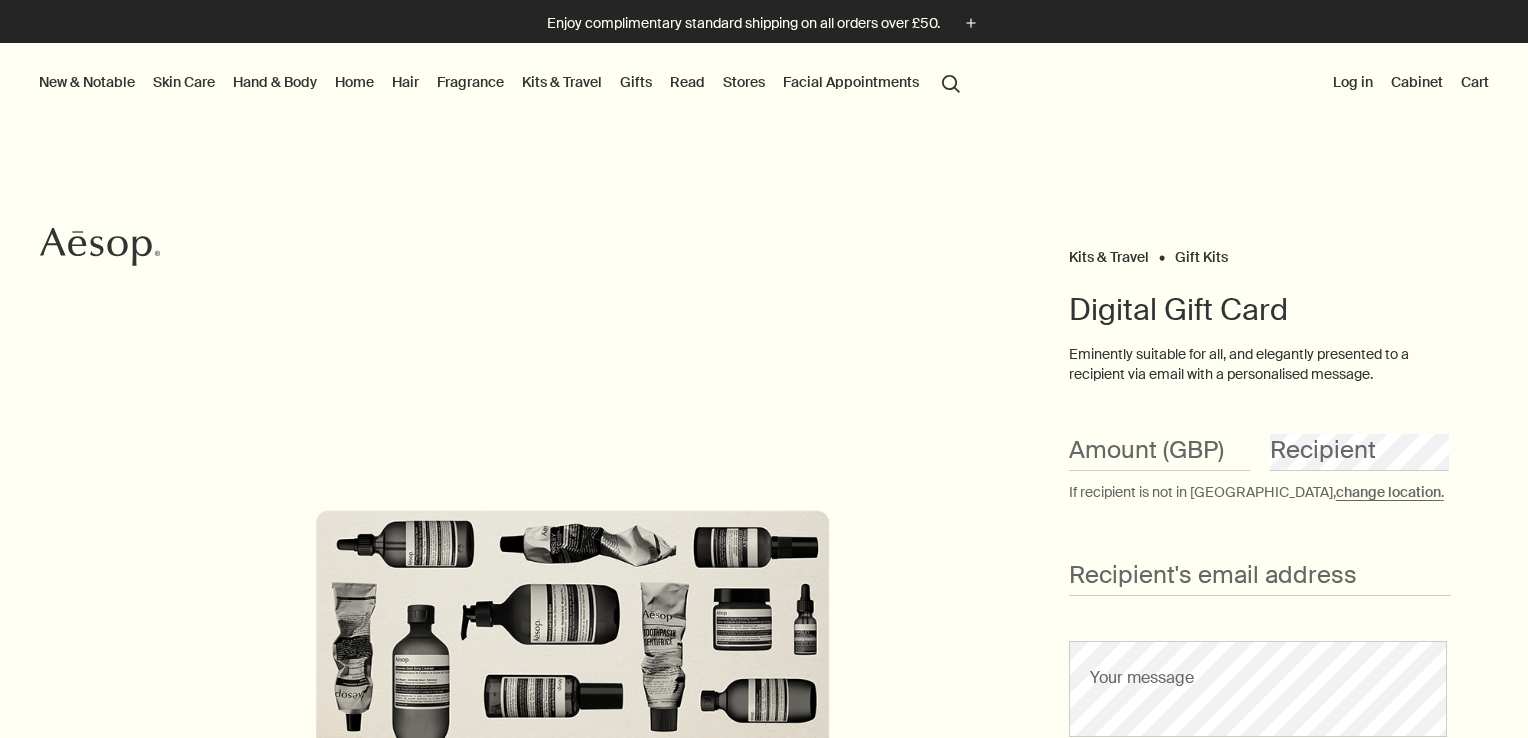 scroll, scrollTop: 0, scrollLeft: 0, axis: both 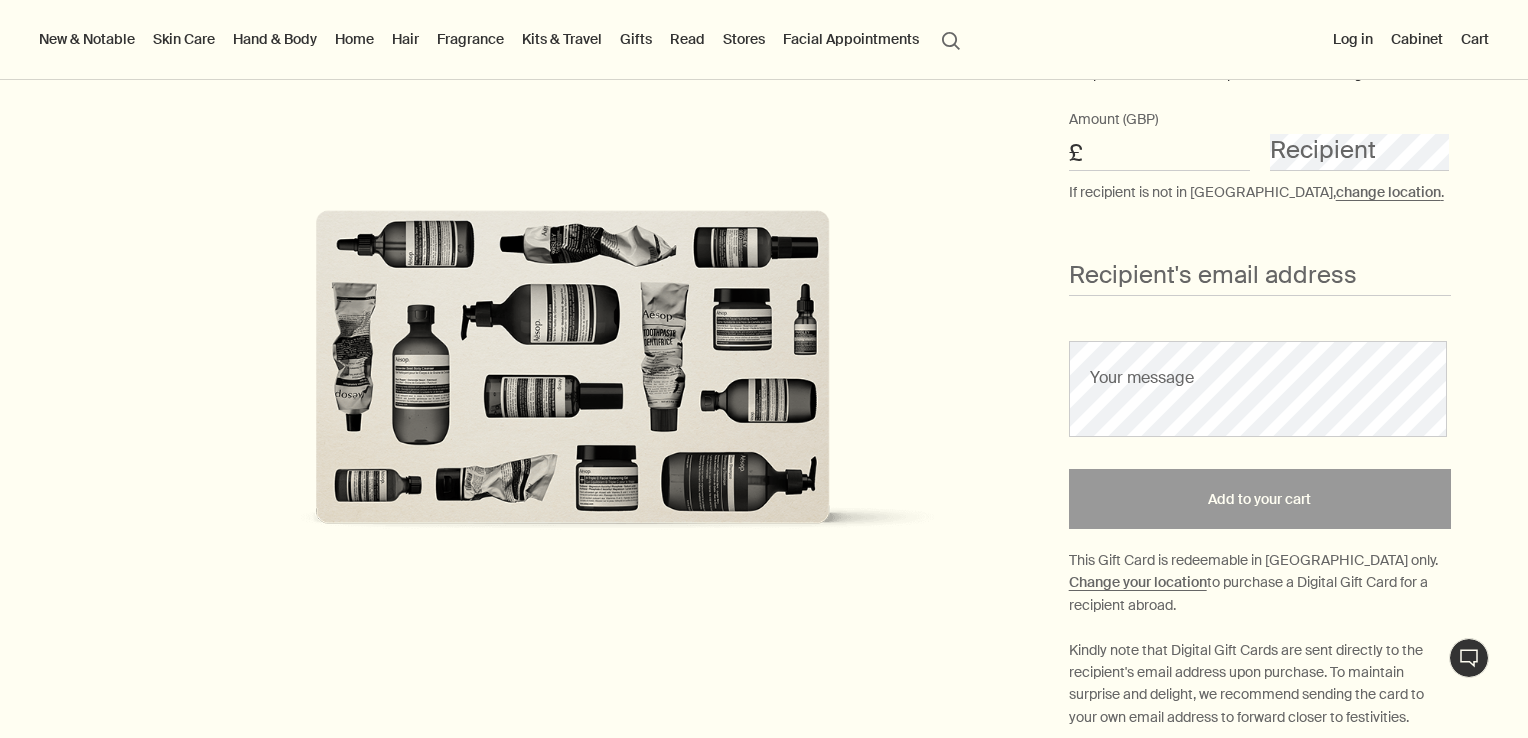 click on "Amount (GBP)" at bounding box center (1159, 152) 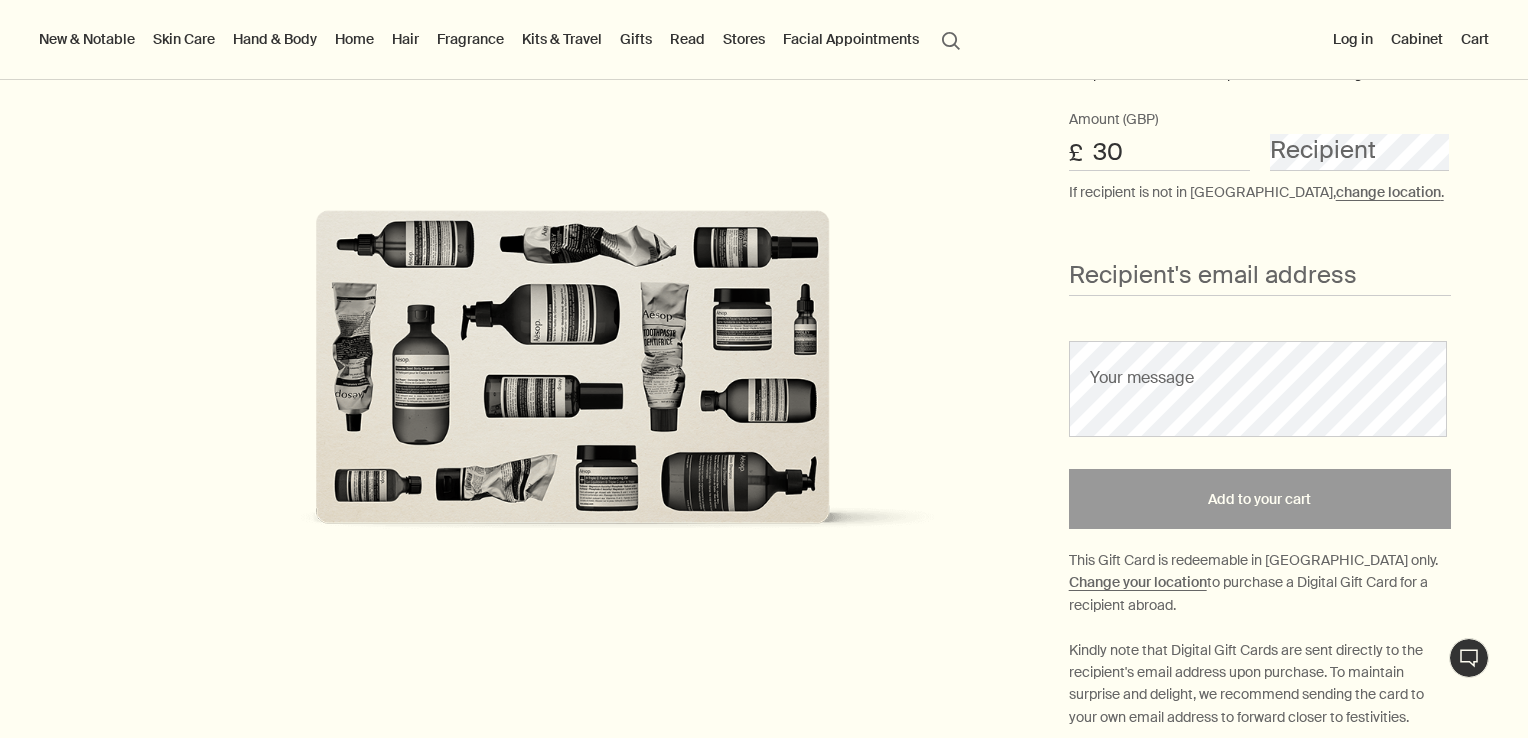 drag, startPoint x: 1128, startPoint y: 155, endPoint x: 1086, endPoint y: 151, distance: 42.190044 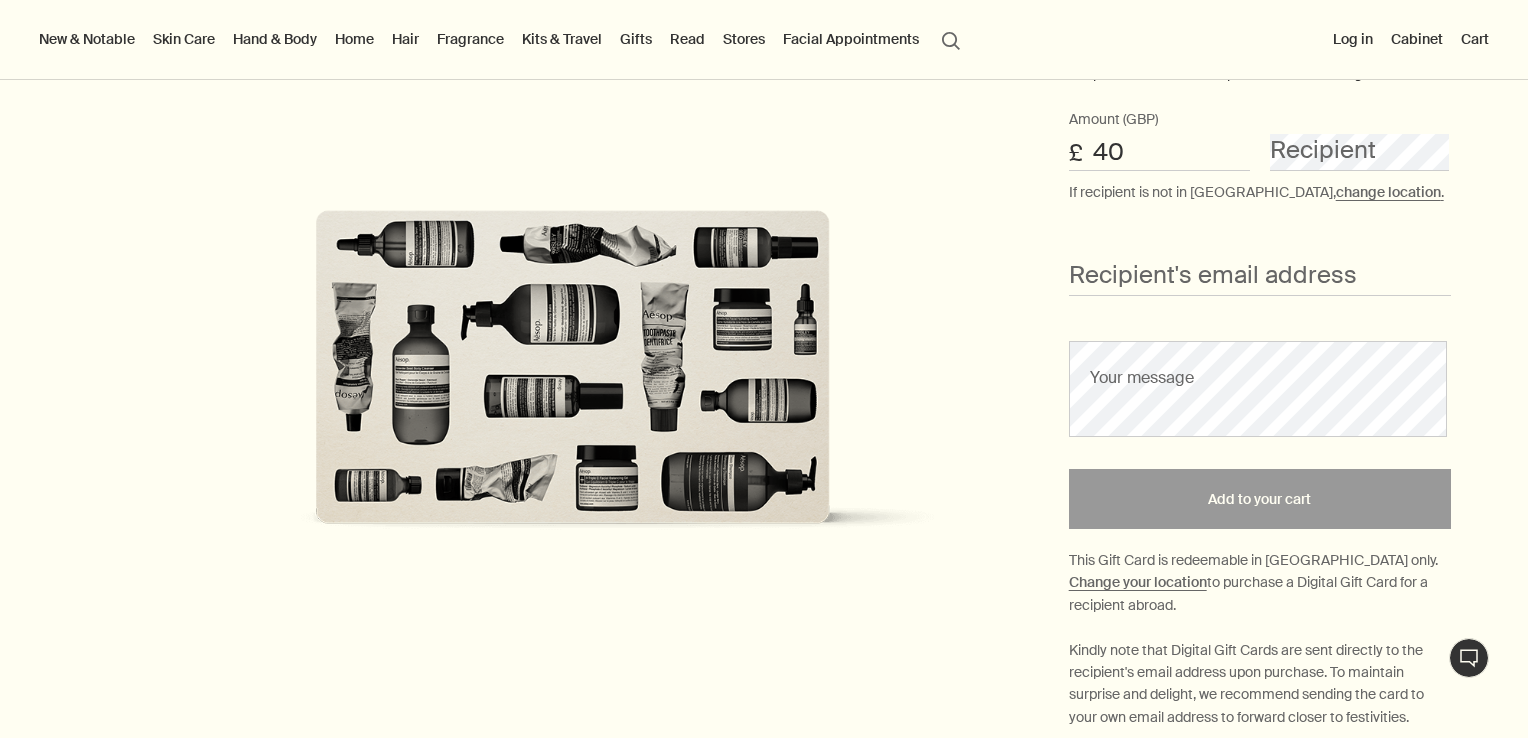 type on "40" 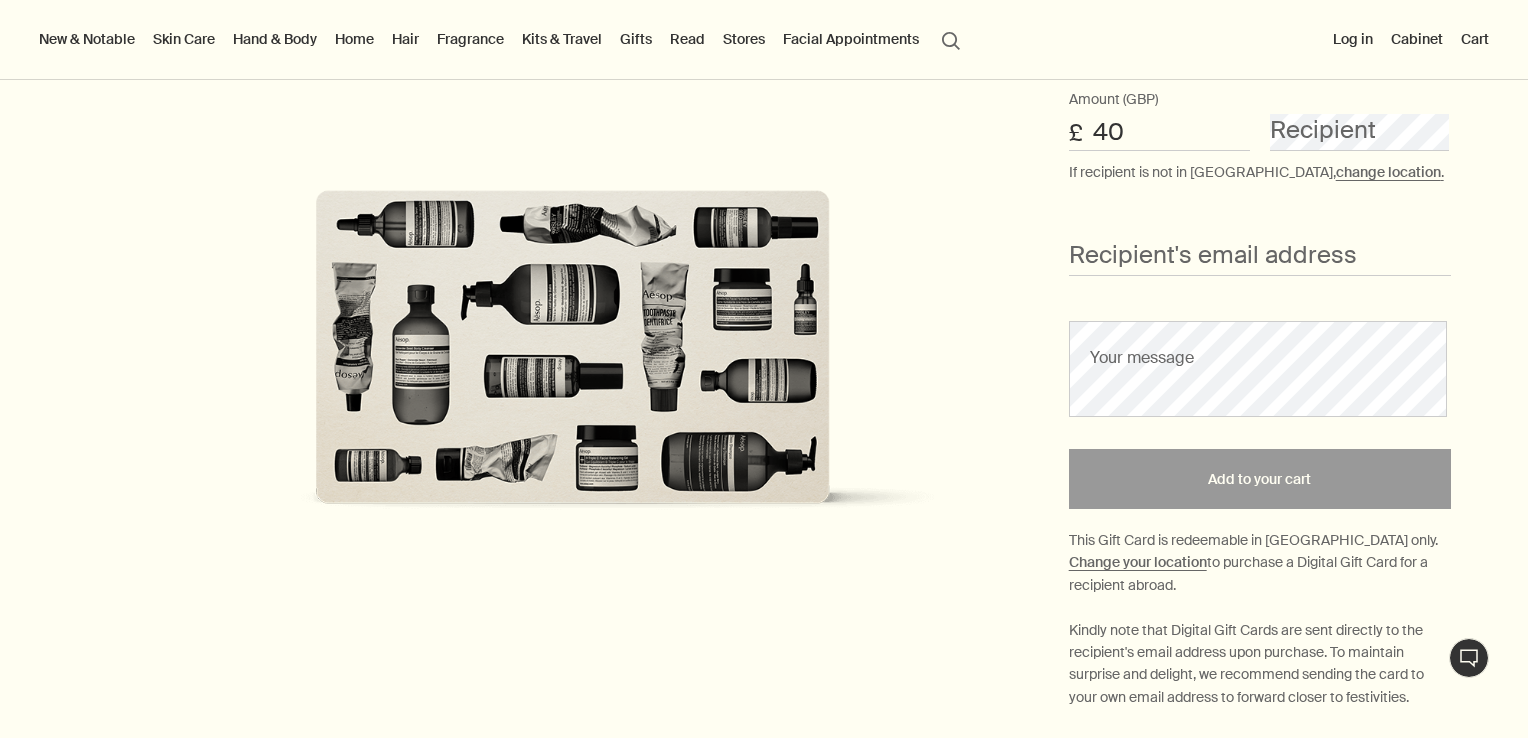 scroll, scrollTop: 300, scrollLeft: 0, axis: vertical 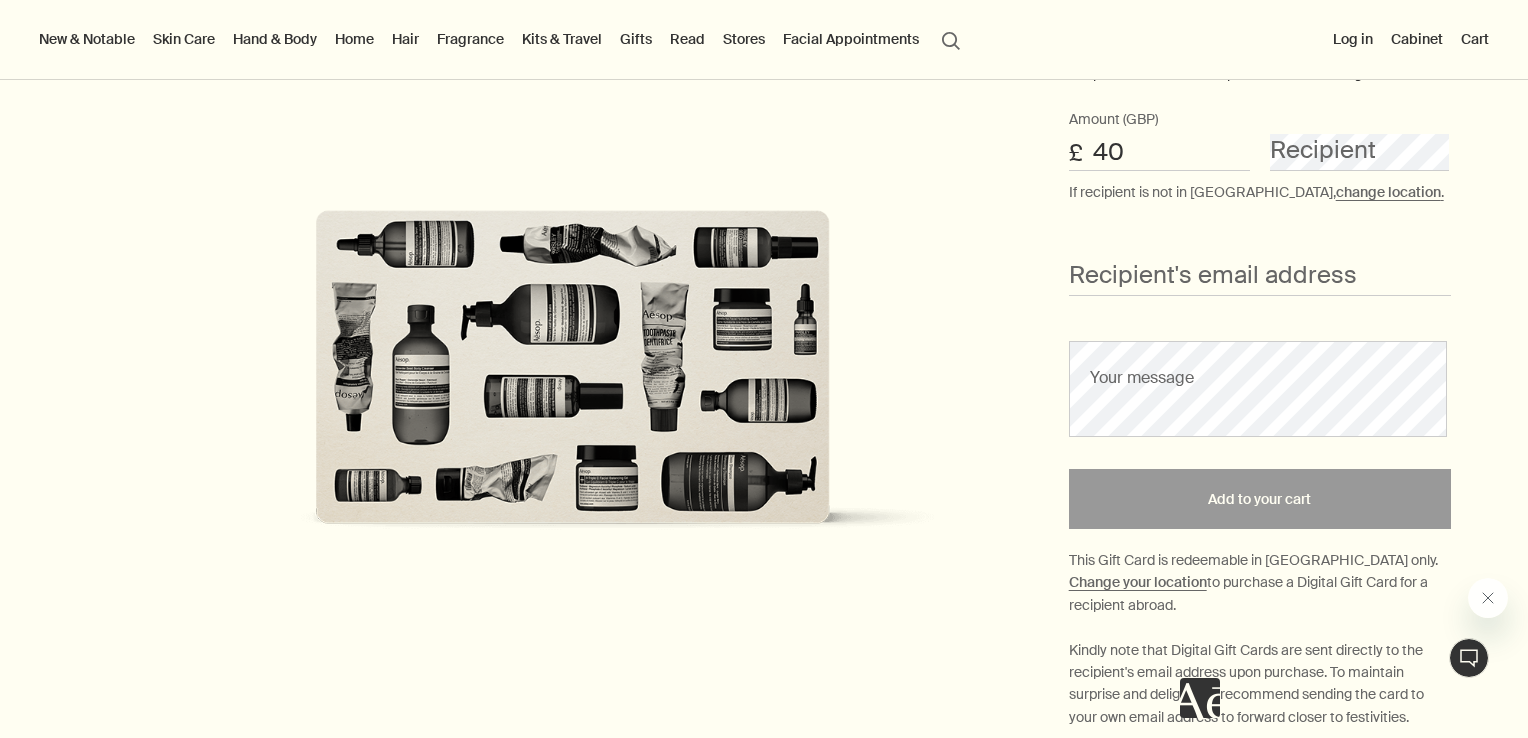 click on "Recipient" at bounding box center [1360, 140] 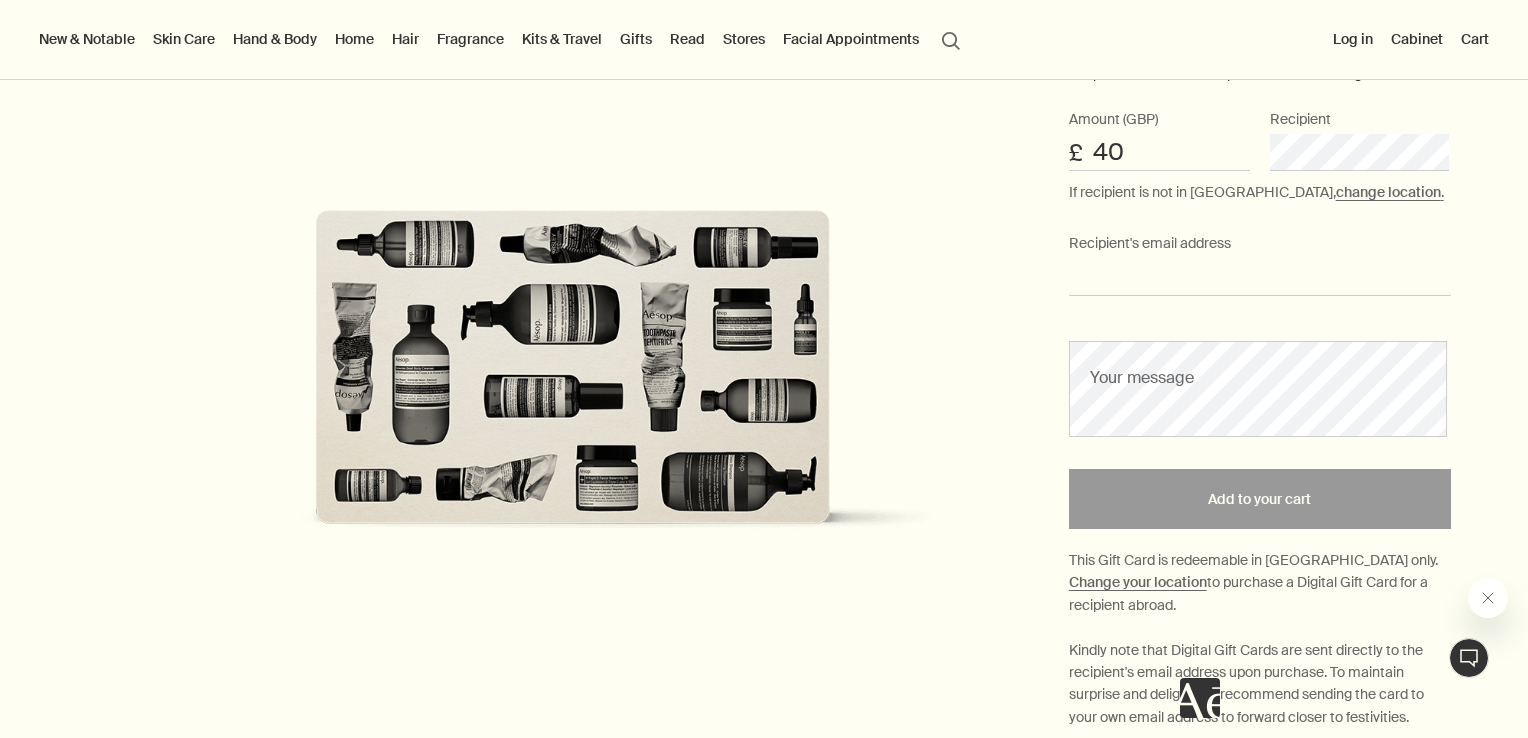 click on "Recipient's email address" at bounding box center [1260, 277] 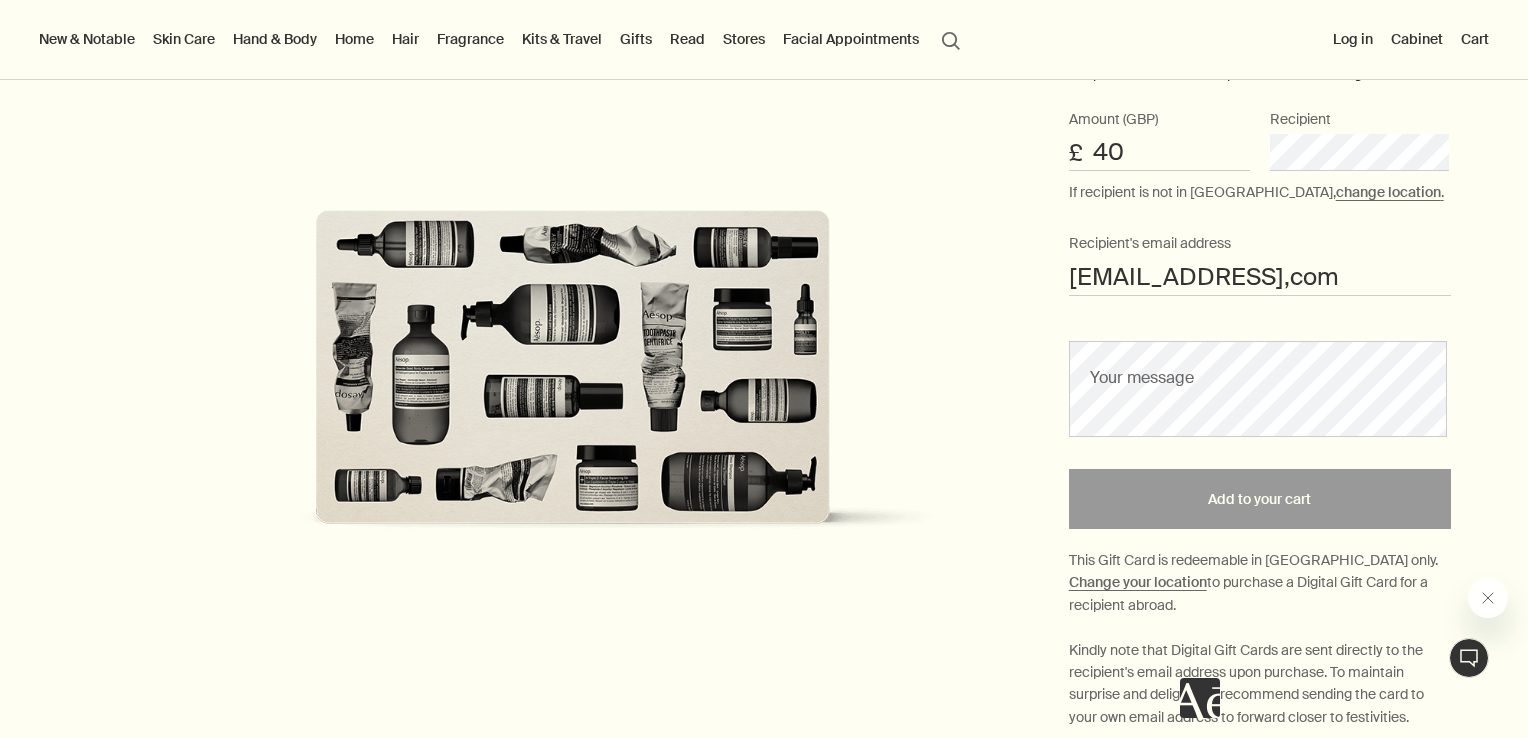 click at bounding box center (573, 393) 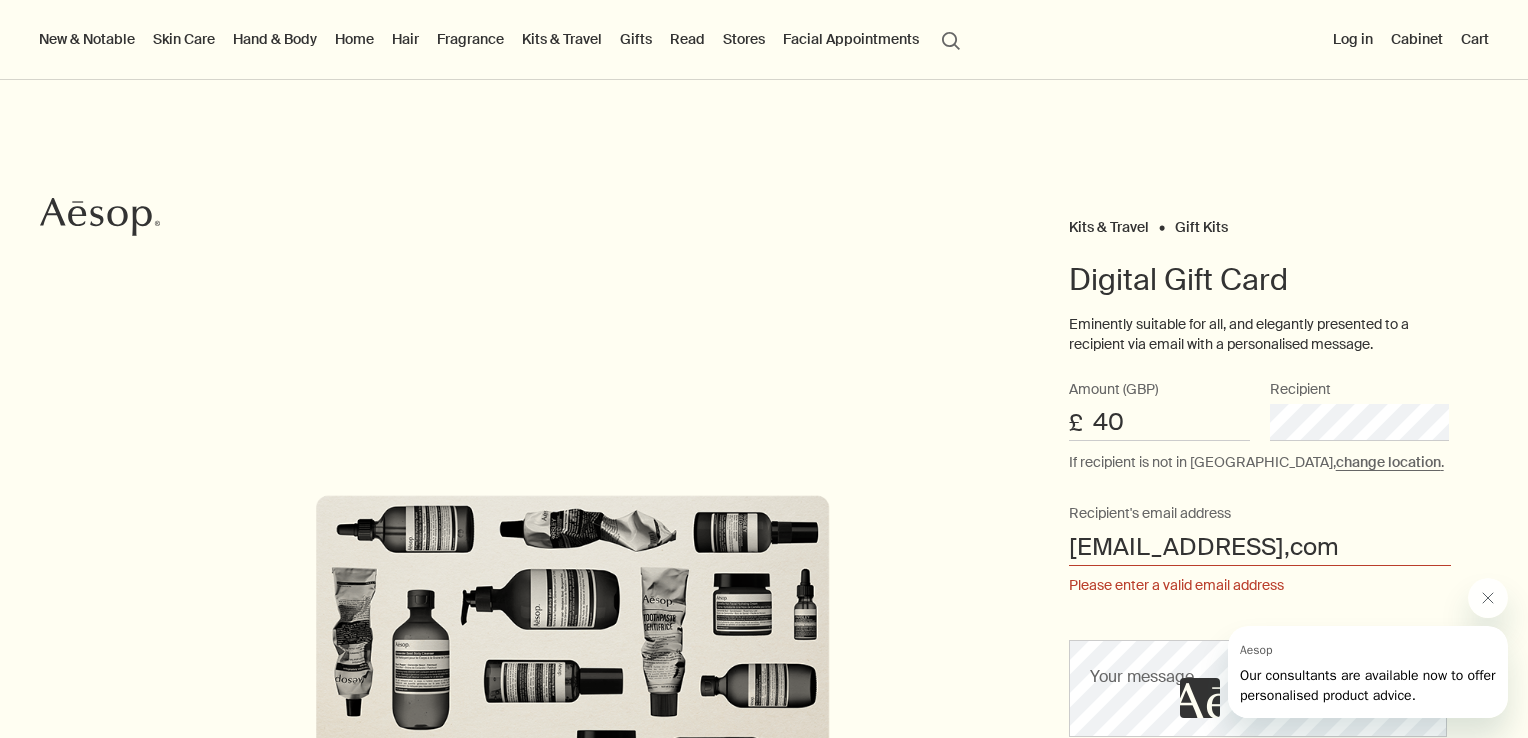 scroll, scrollTop: 0, scrollLeft: 0, axis: both 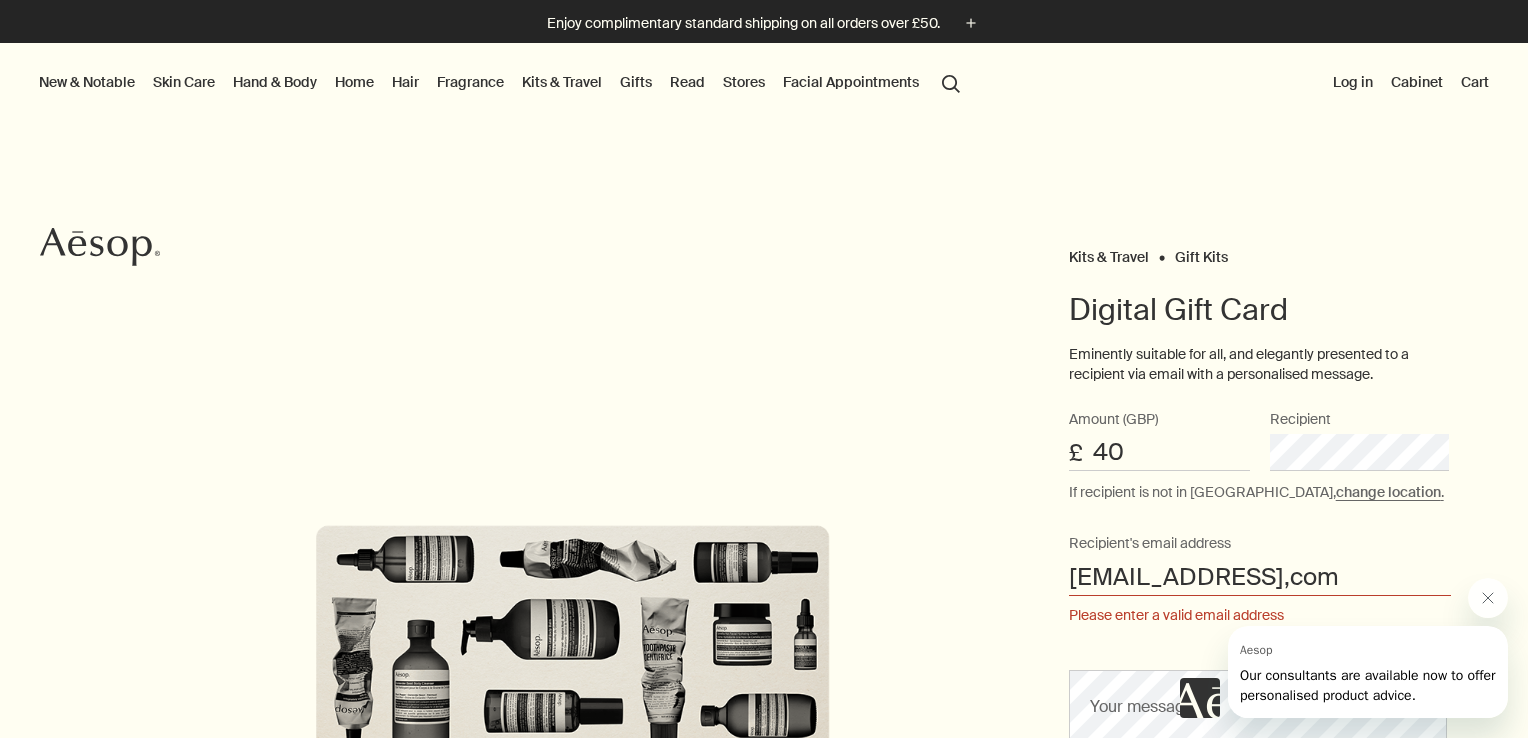 click at bounding box center [1344, 648] 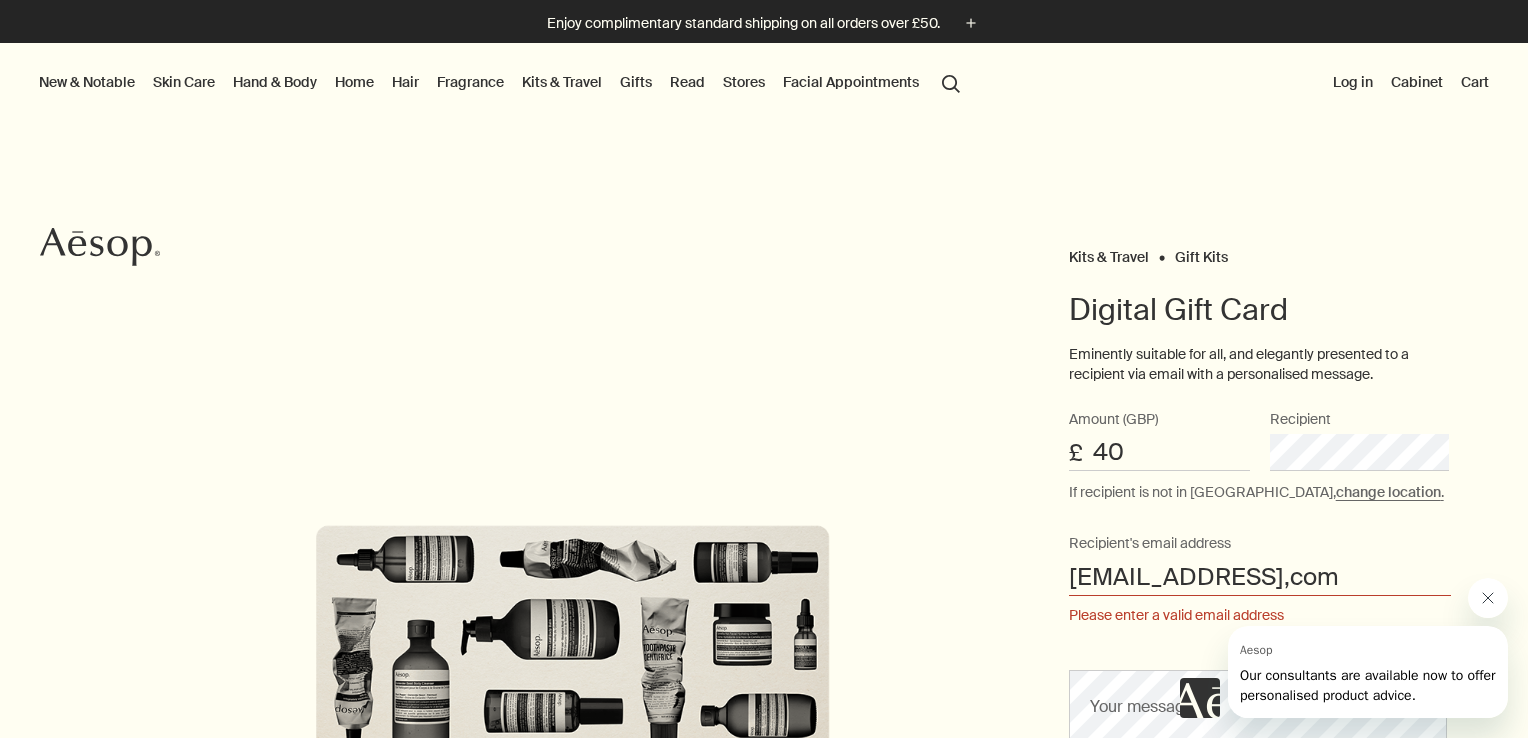 click 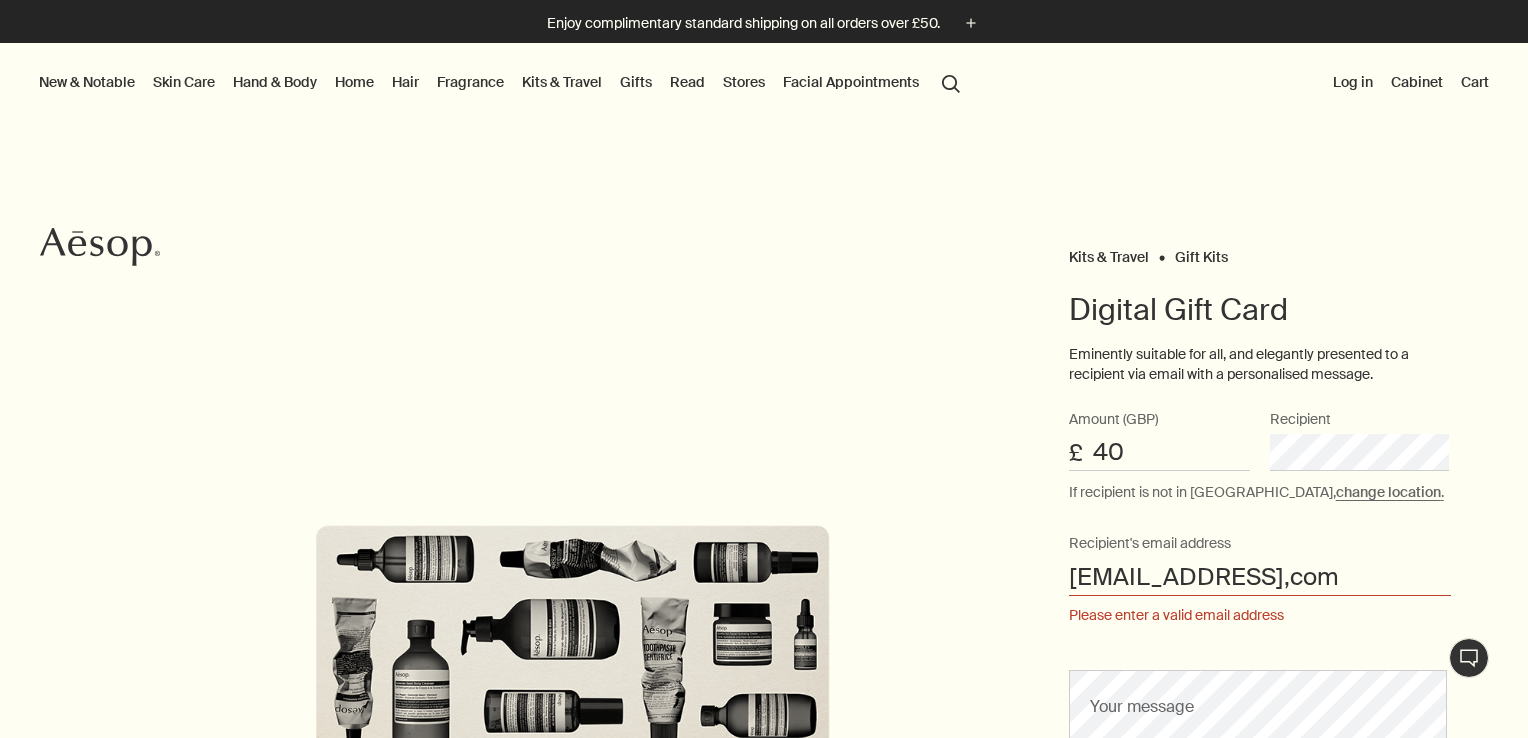 click on "shelleyframe1991@gmail,com" at bounding box center (1260, 577) 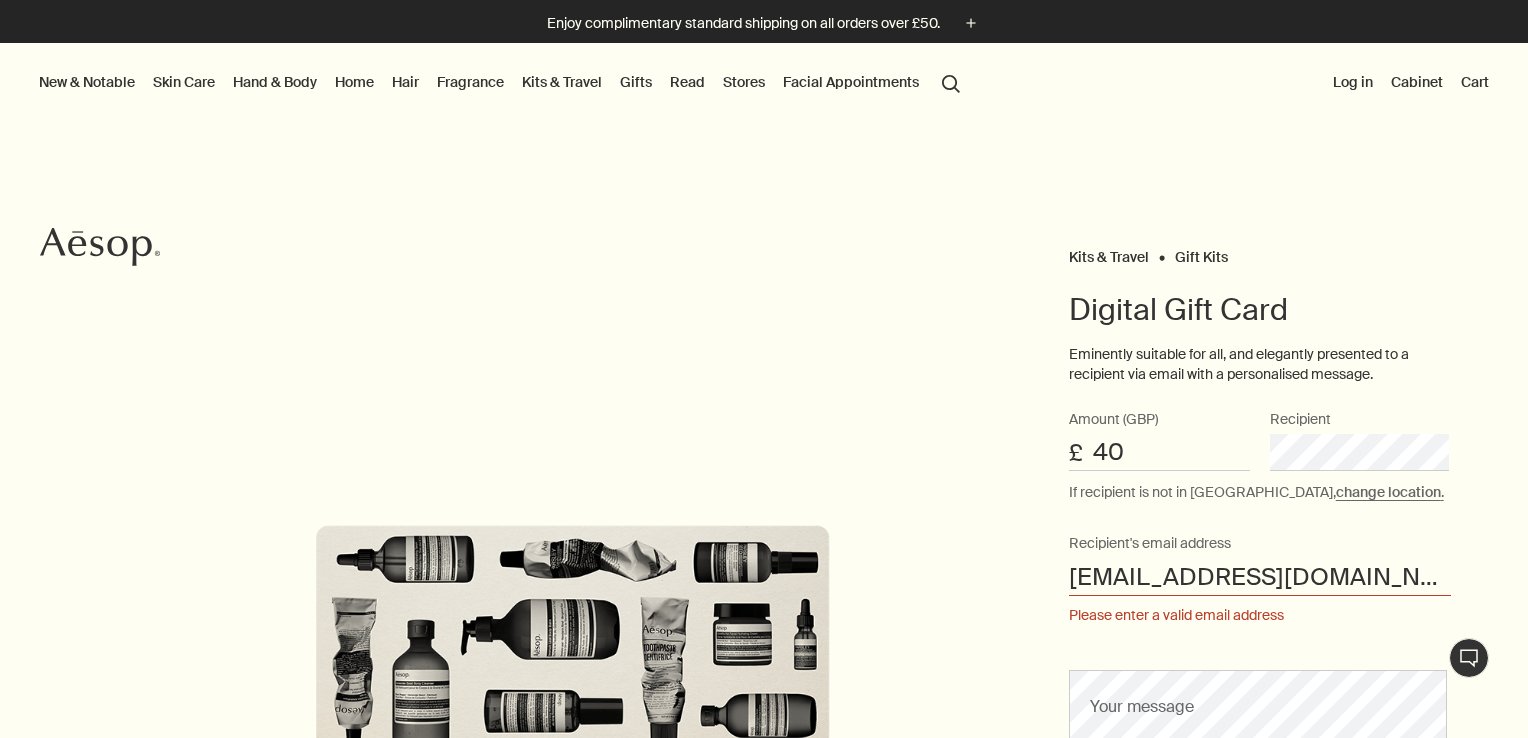 type on "shelleyframe1991@gmail.com" 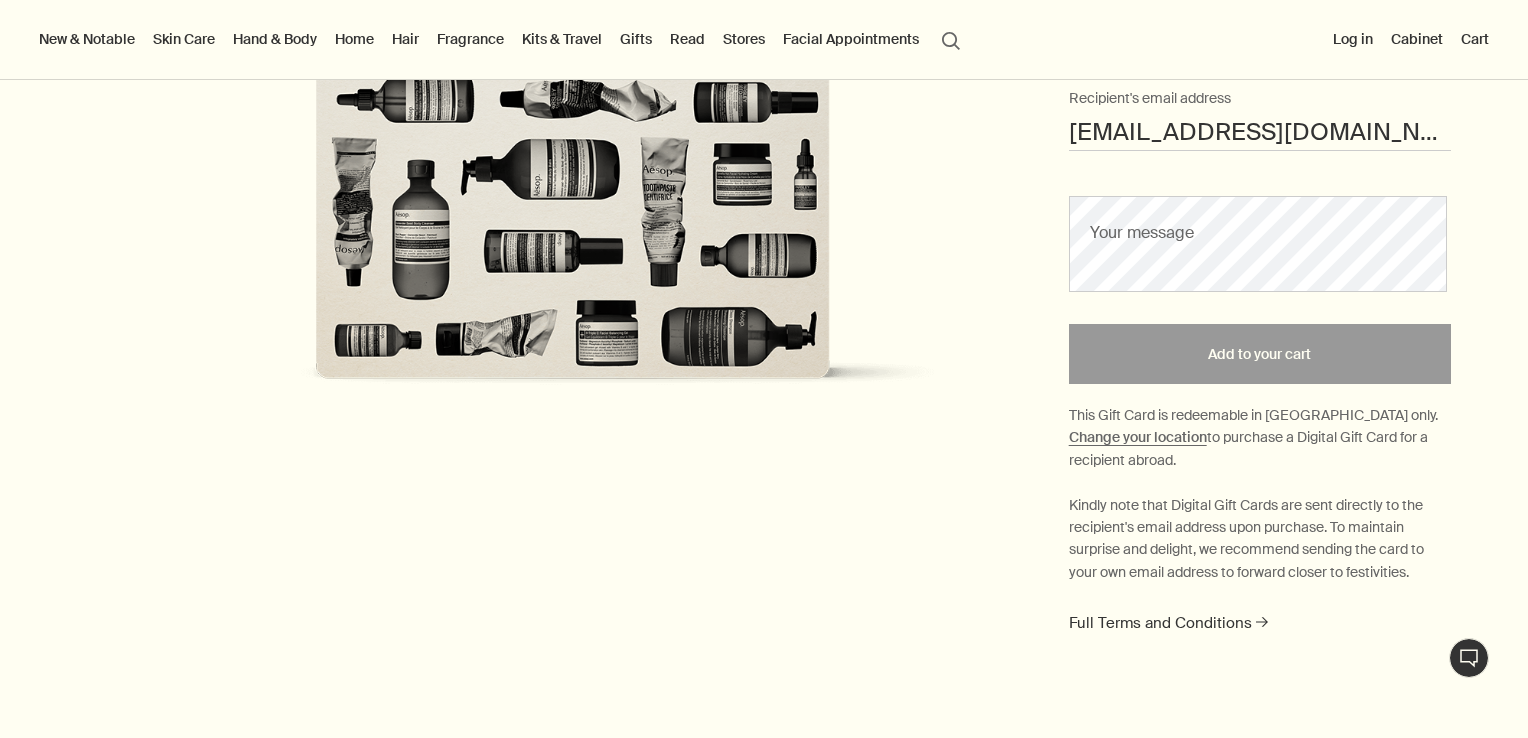 scroll, scrollTop: 400, scrollLeft: 0, axis: vertical 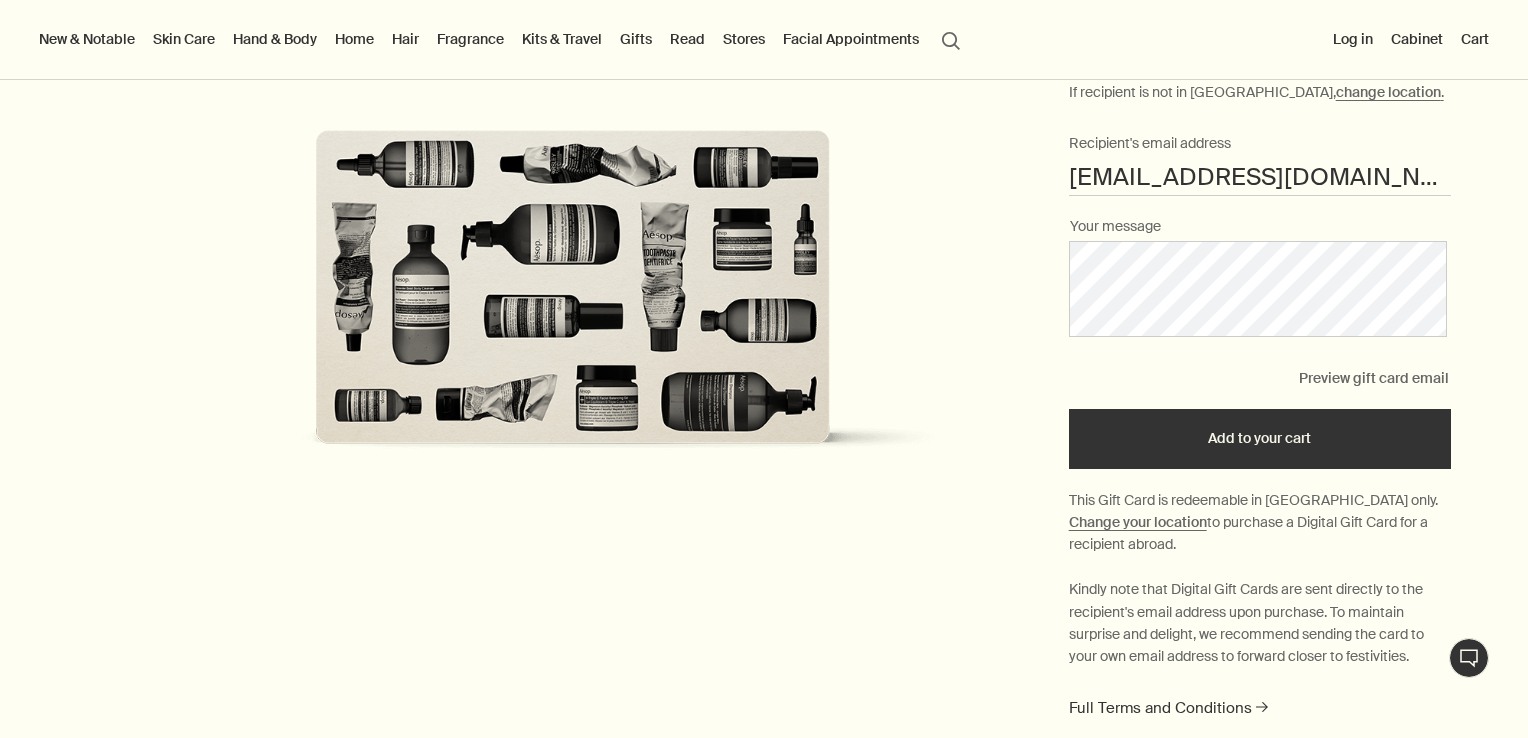 click on "Add to your cart" at bounding box center [1260, 439] 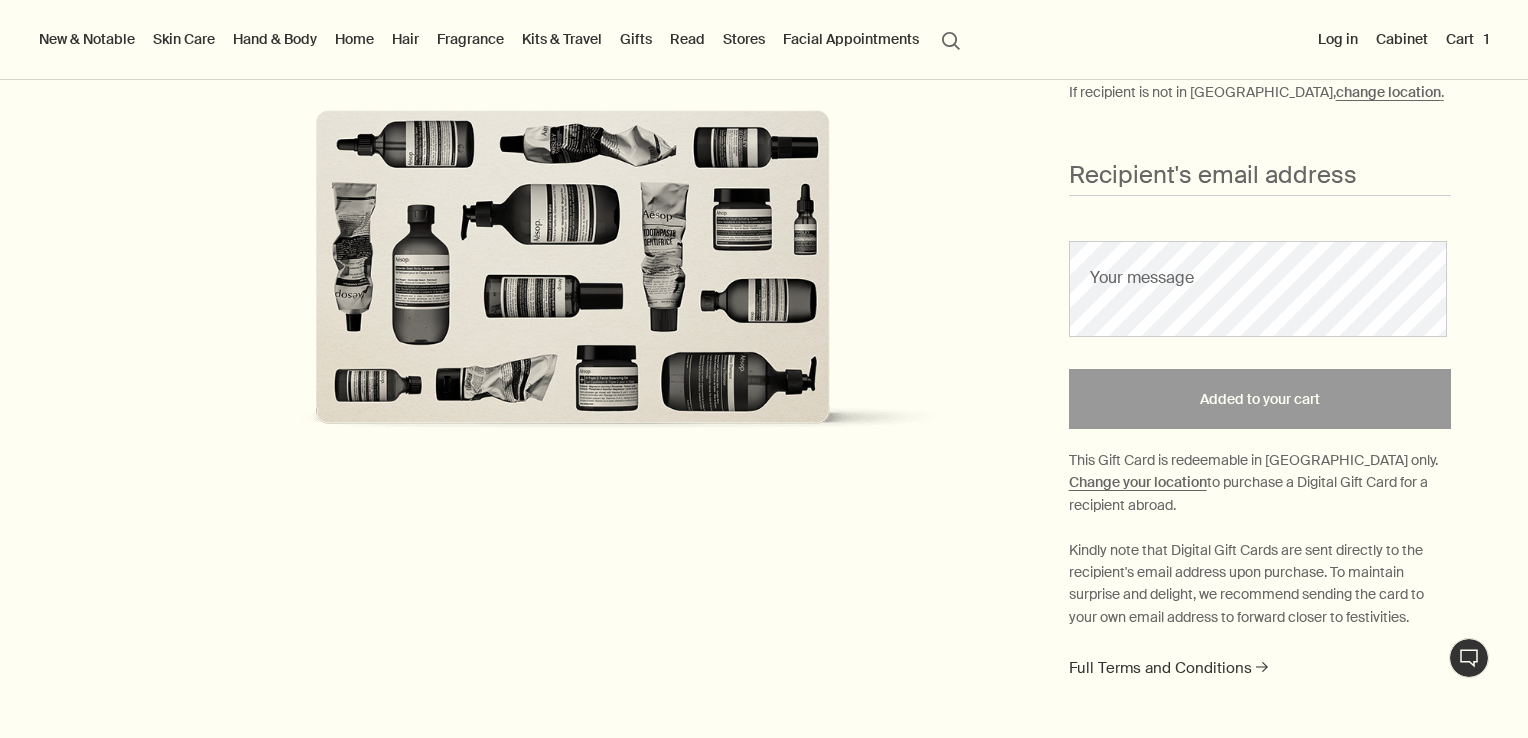 click at bounding box center (573, 293) 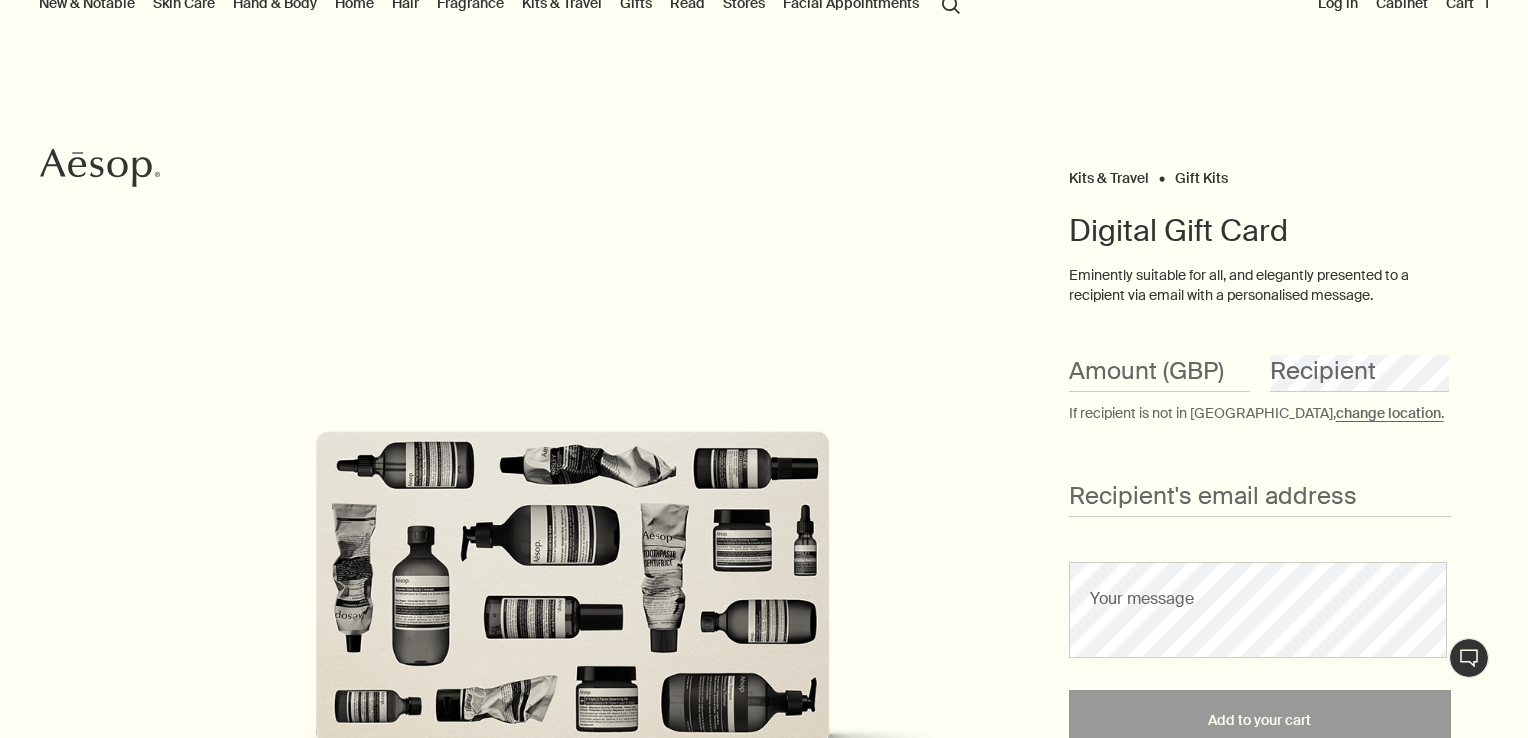 scroll, scrollTop: 0, scrollLeft: 0, axis: both 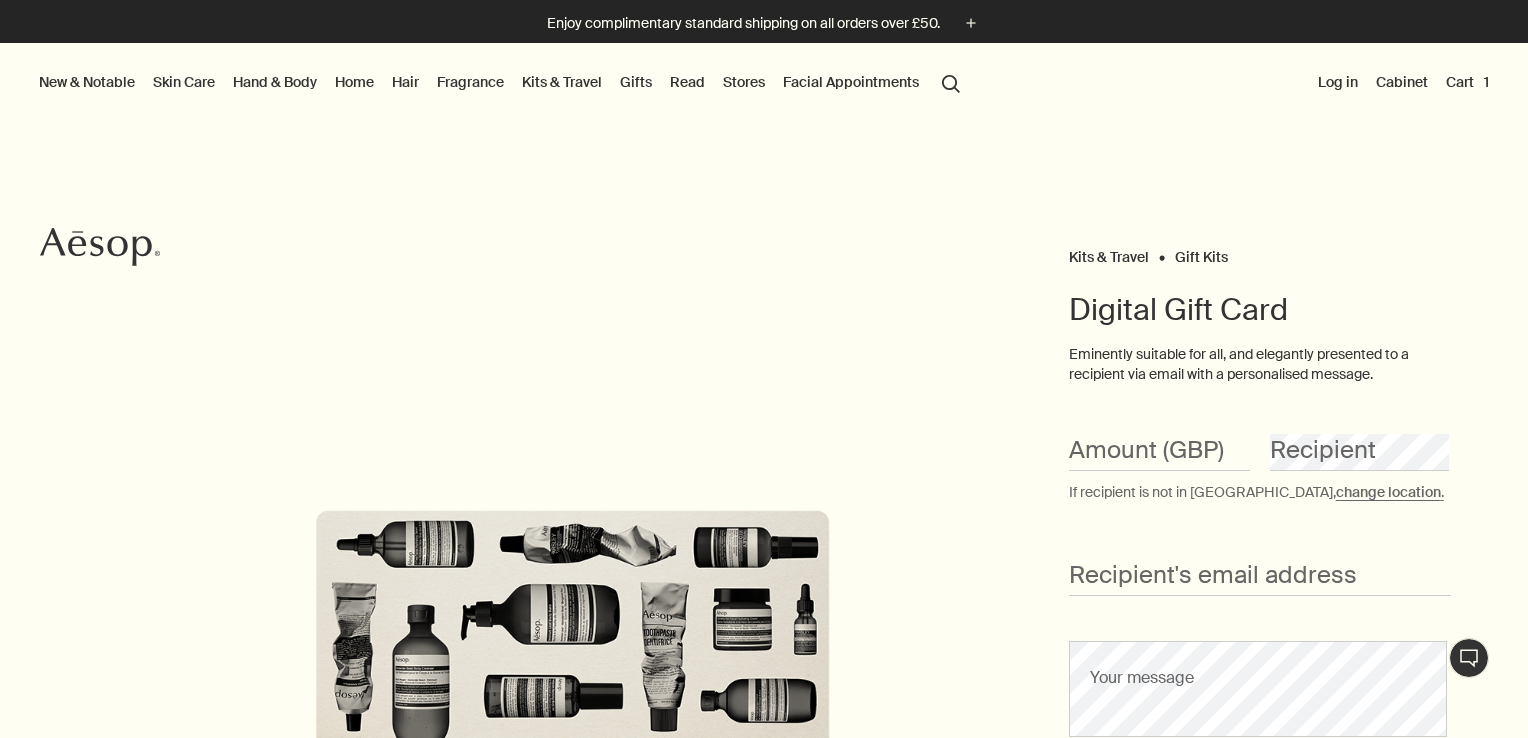 click on "Cart 1" at bounding box center [1467, 82] 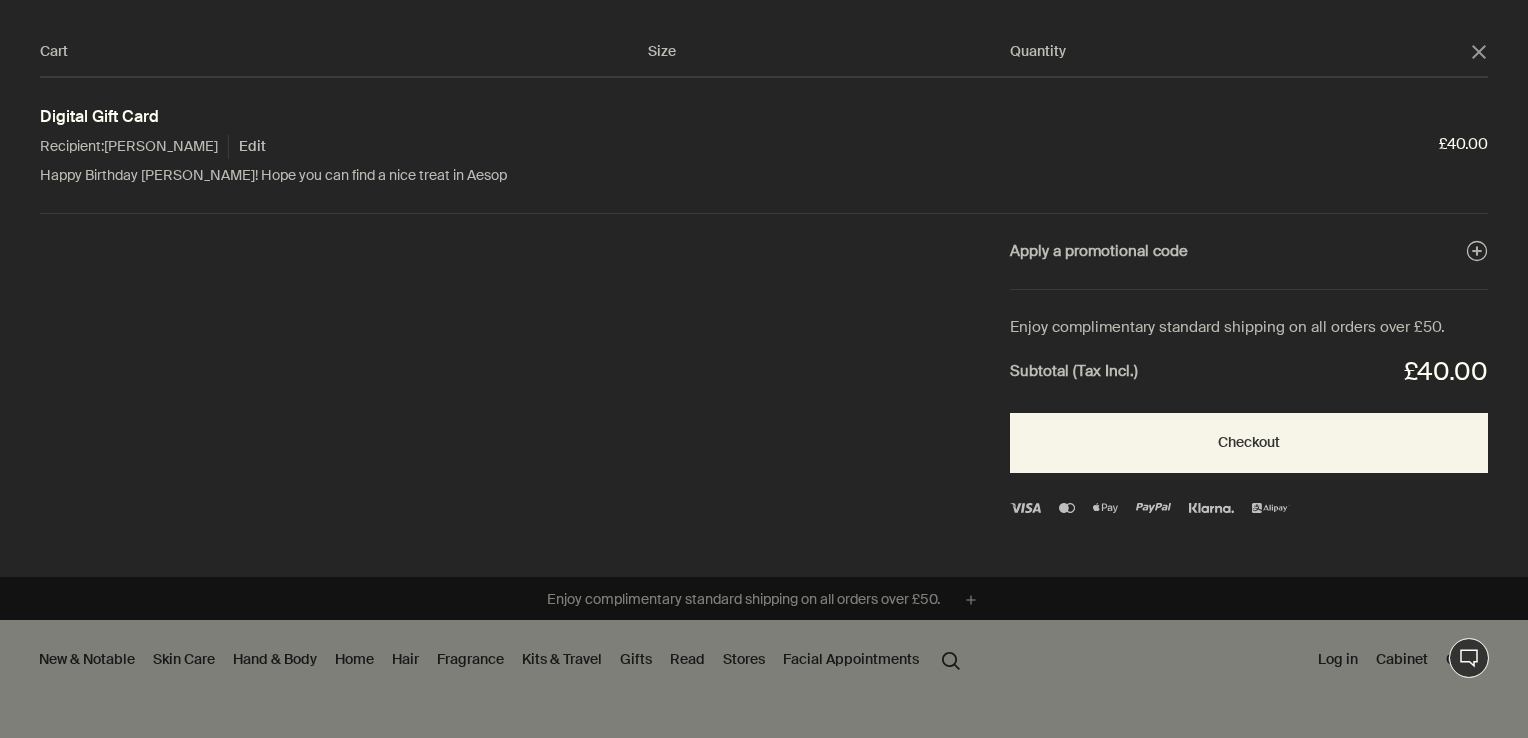 click at bounding box center [279, 416] 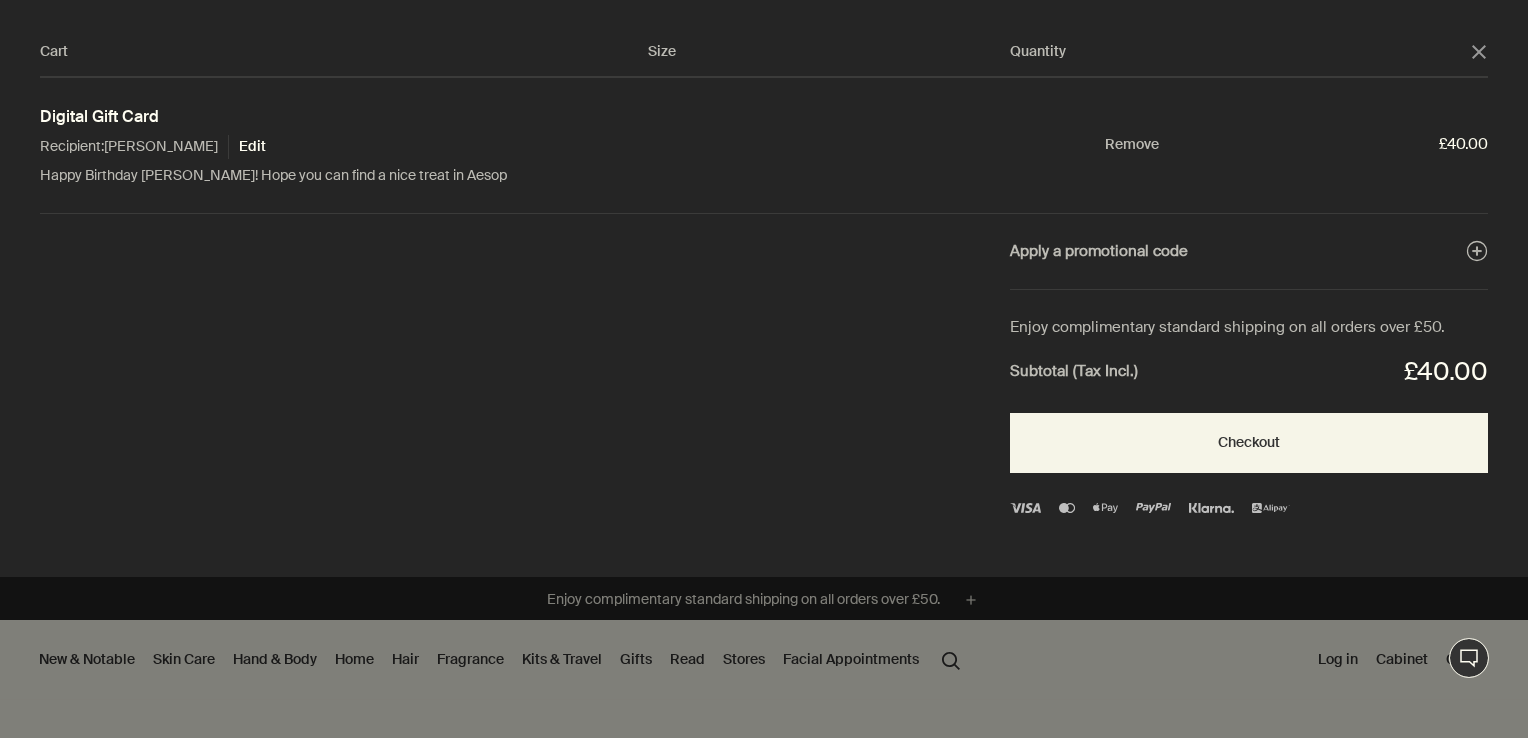 click on "Edit" at bounding box center (247, 147) 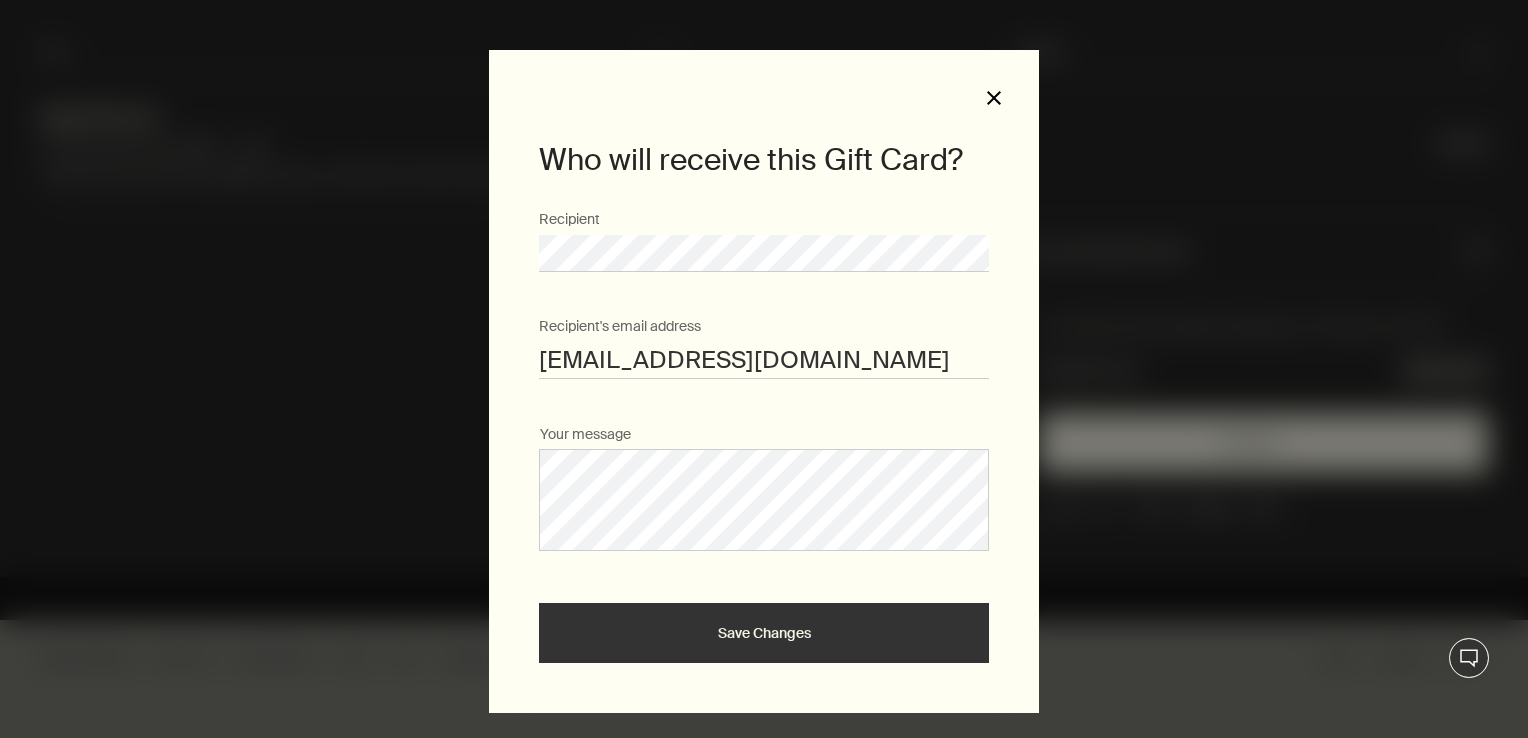 click on "close" at bounding box center [994, 98] 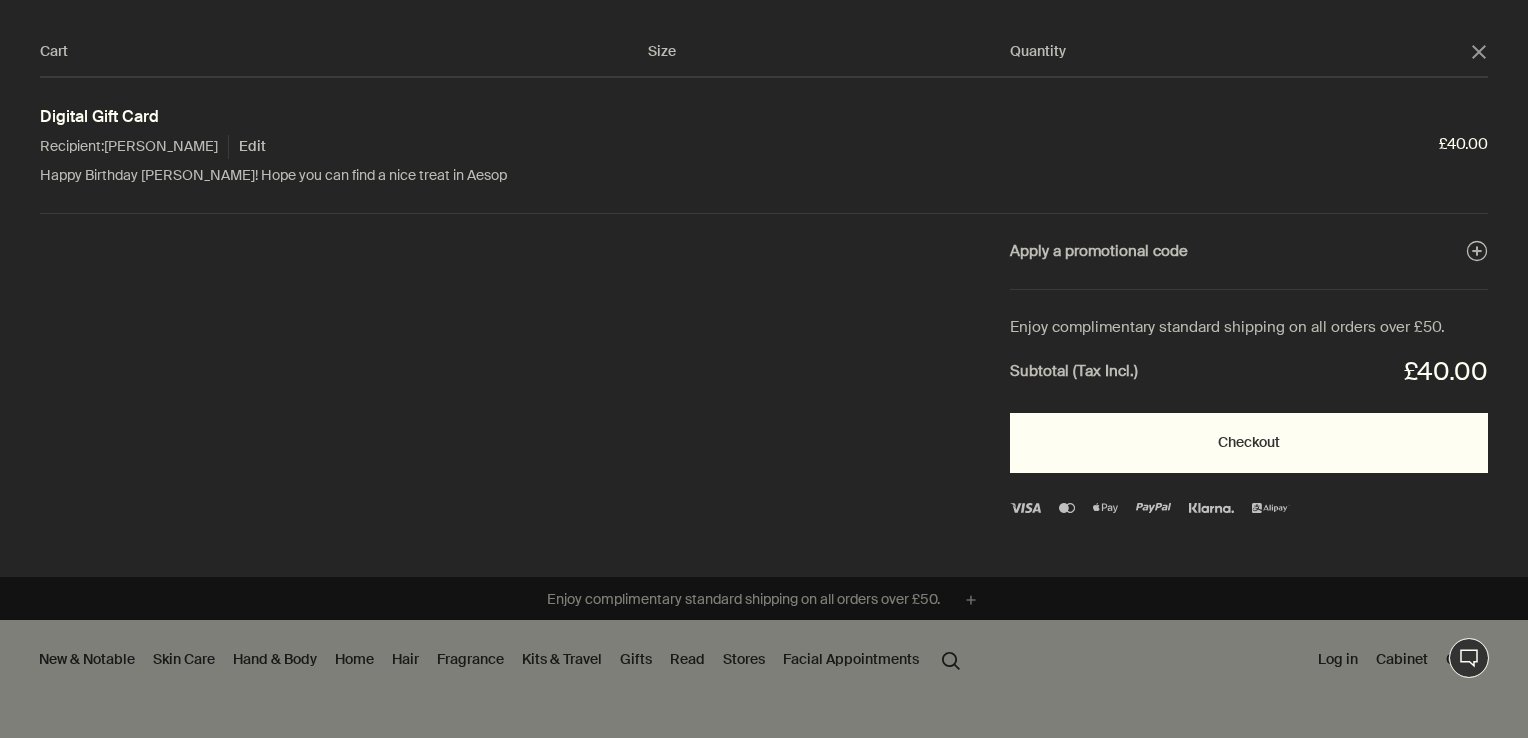 click on "Checkout" at bounding box center (1249, 443) 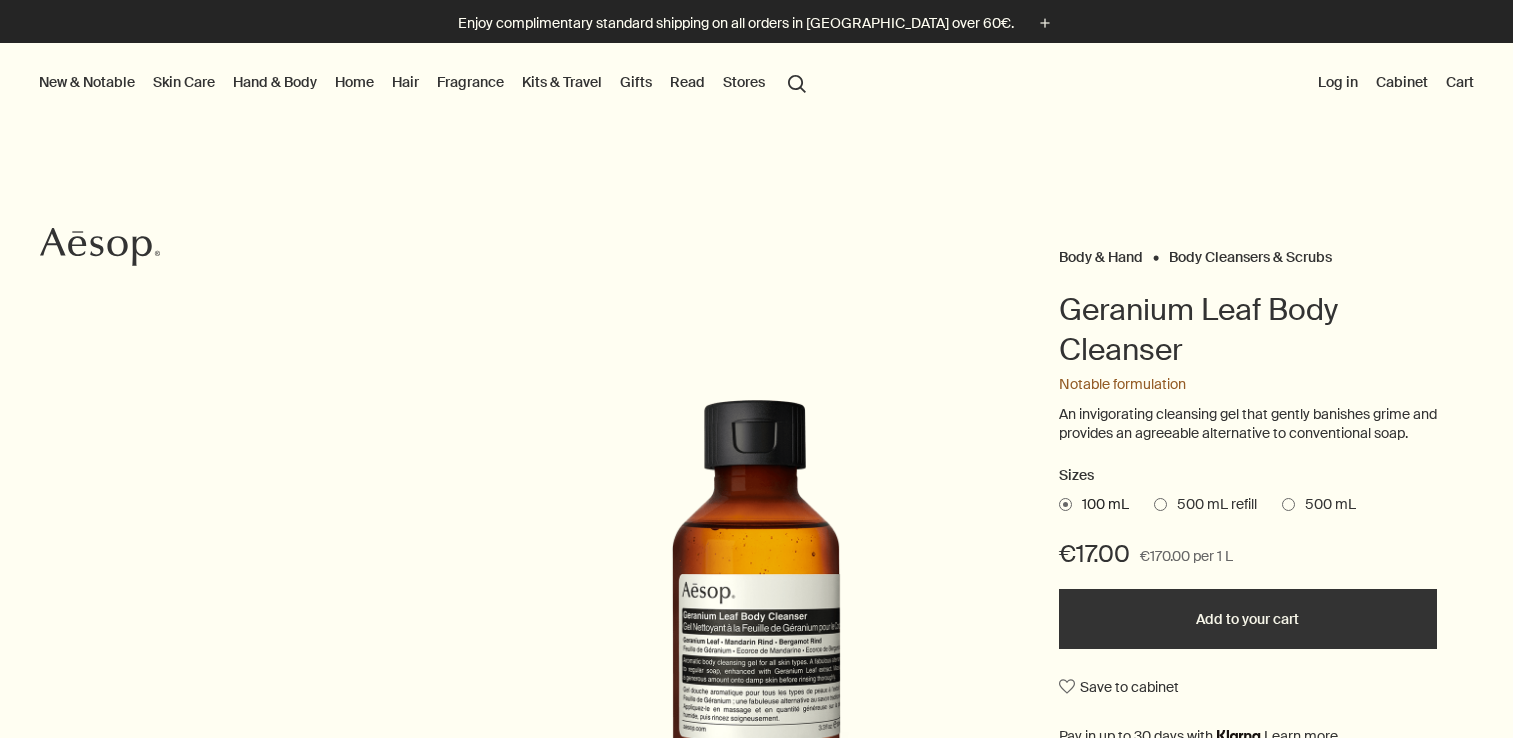 scroll, scrollTop: 0, scrollLeft: 0, axis: both 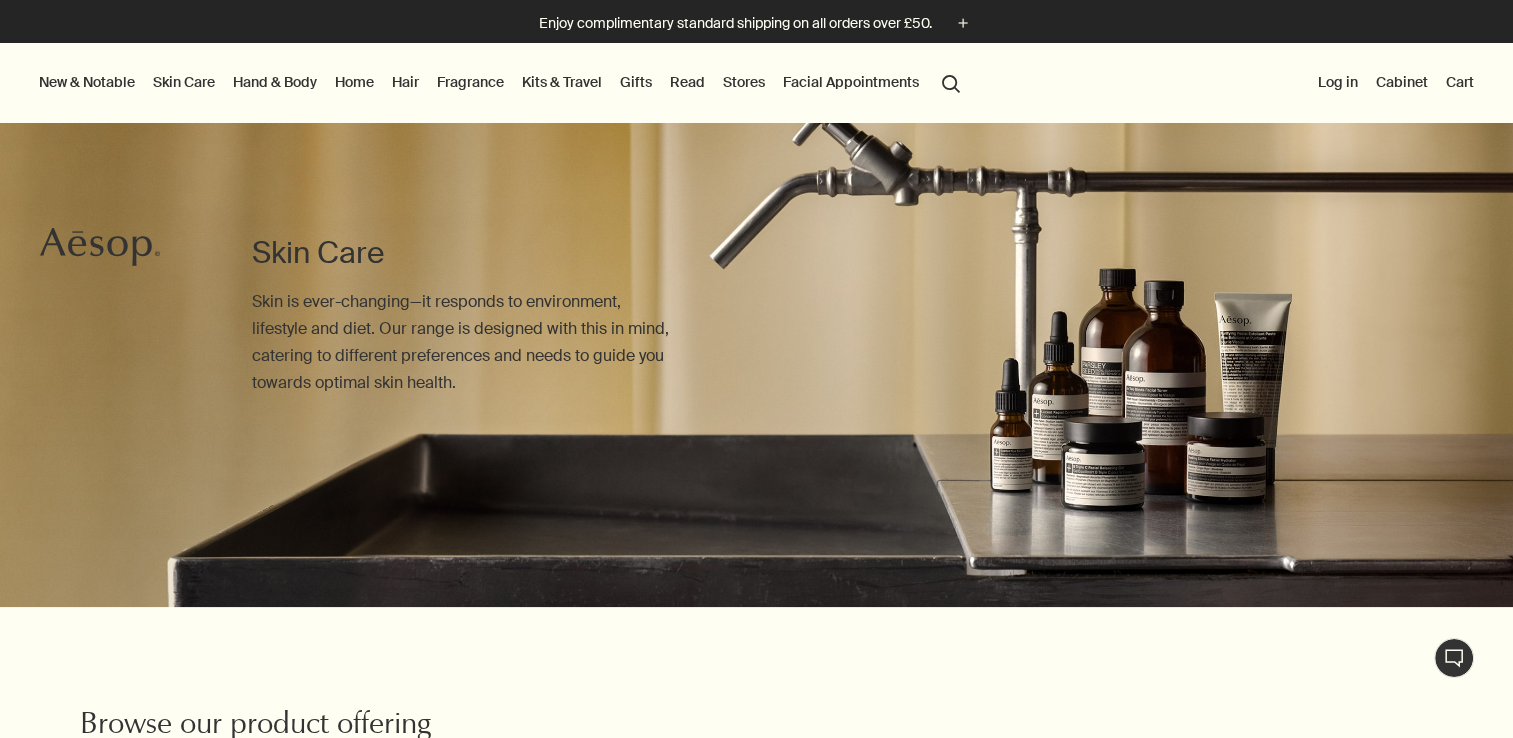 click on "Hand & Body" at bounding box center (275, 82) 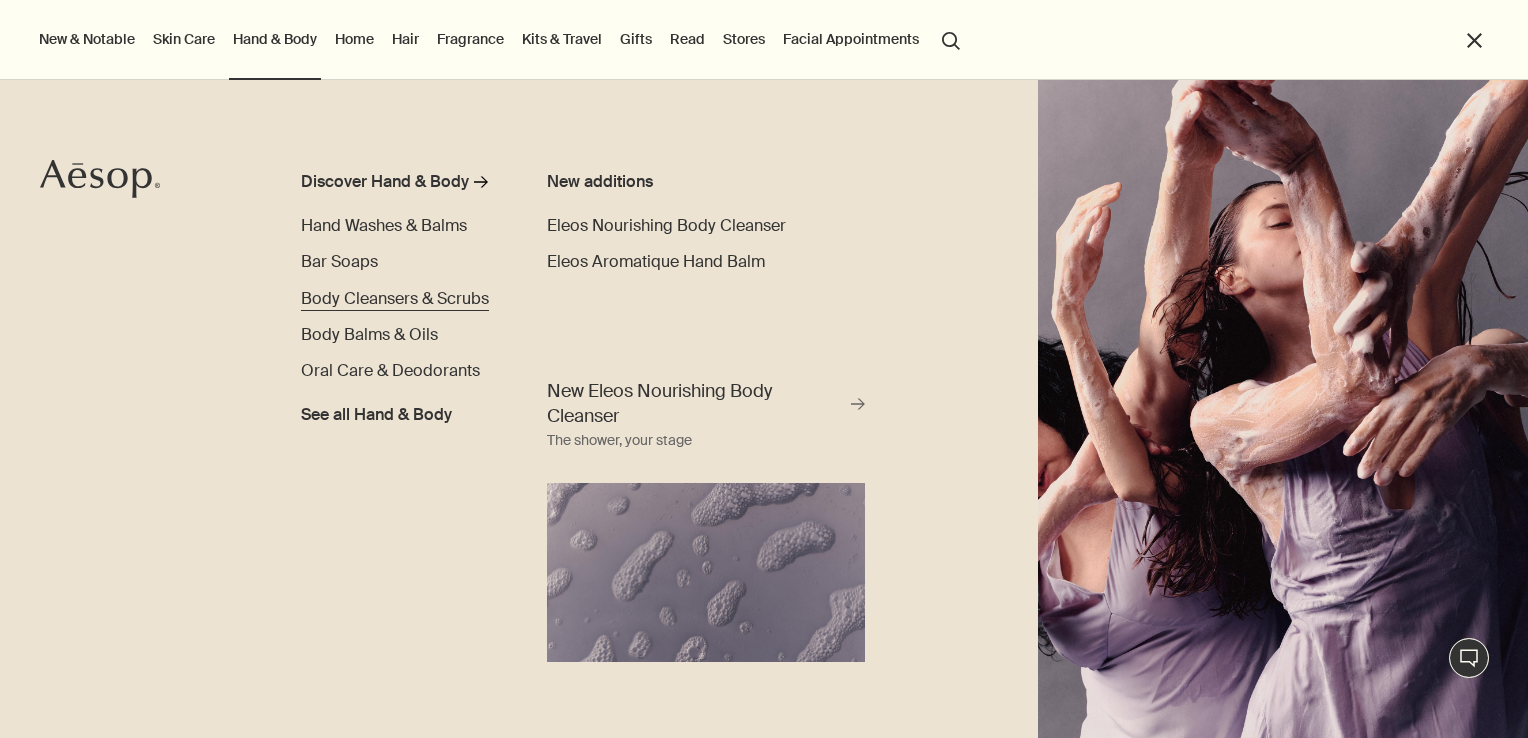 click on "Body Cleansers & Scrubs" at bounding box center (395, 298) 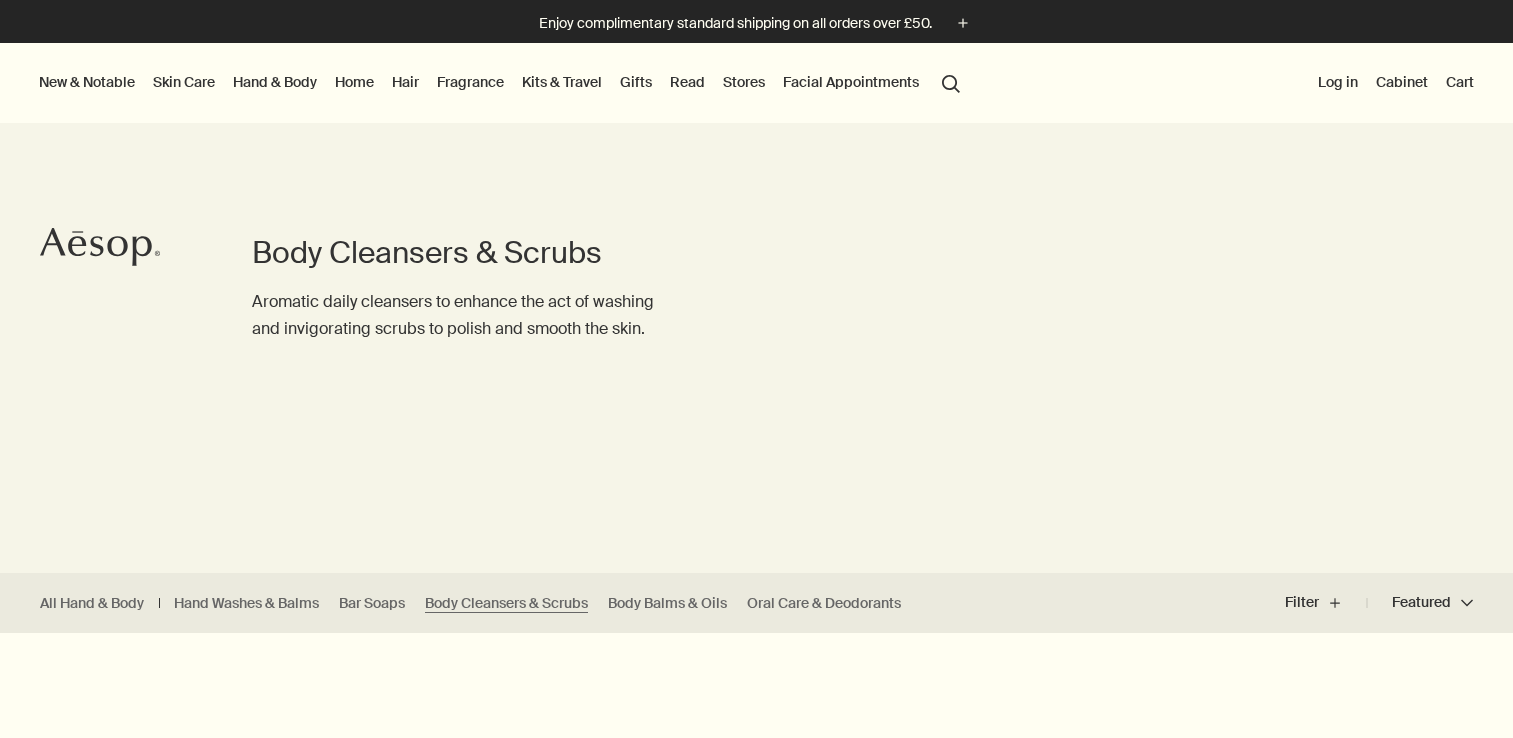 scroll, scrollTop: 0, scrollLeft: 0, axis: both 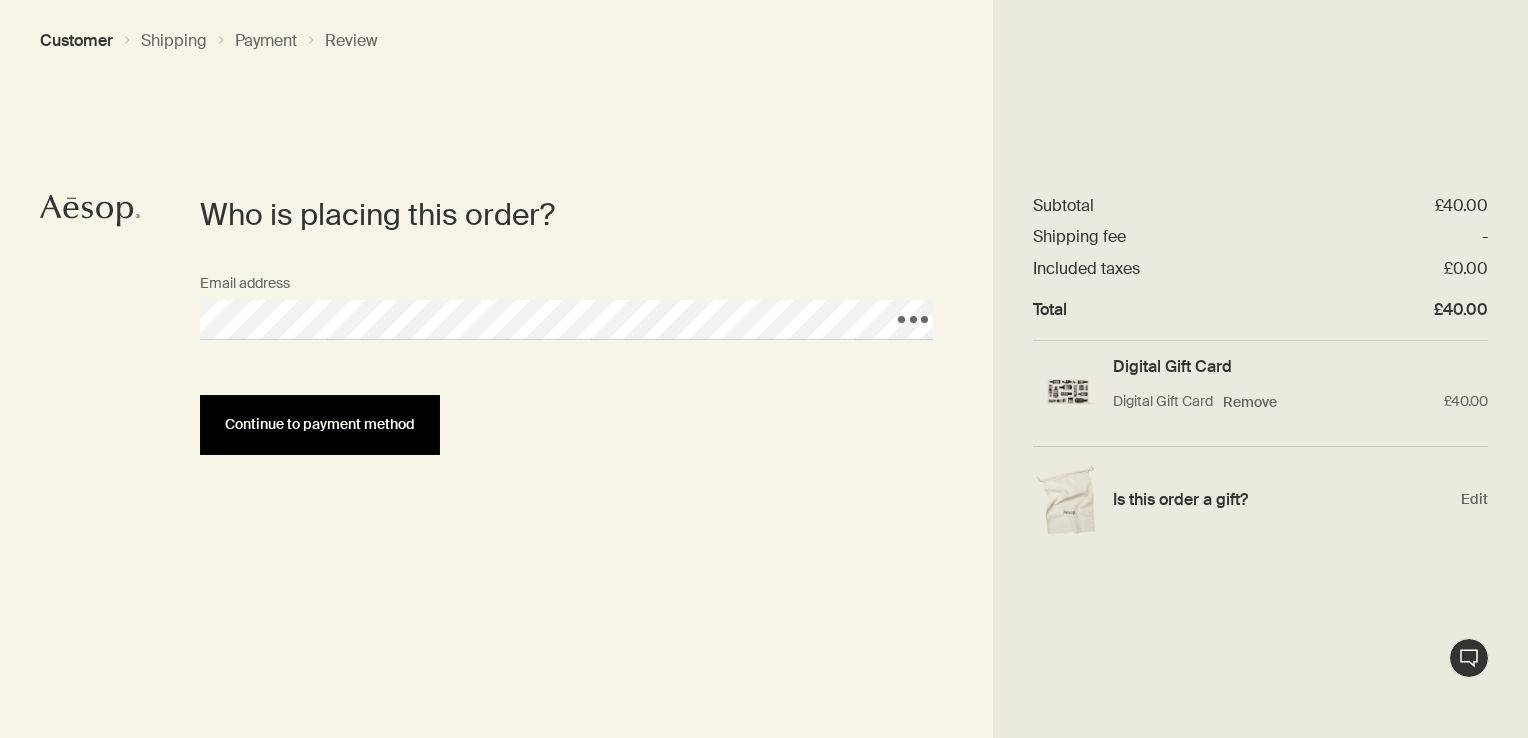drag, startPoint x: 301, startPoint y: 433, endPoint x: 310, endPoint y: 447, distance: 16.643316 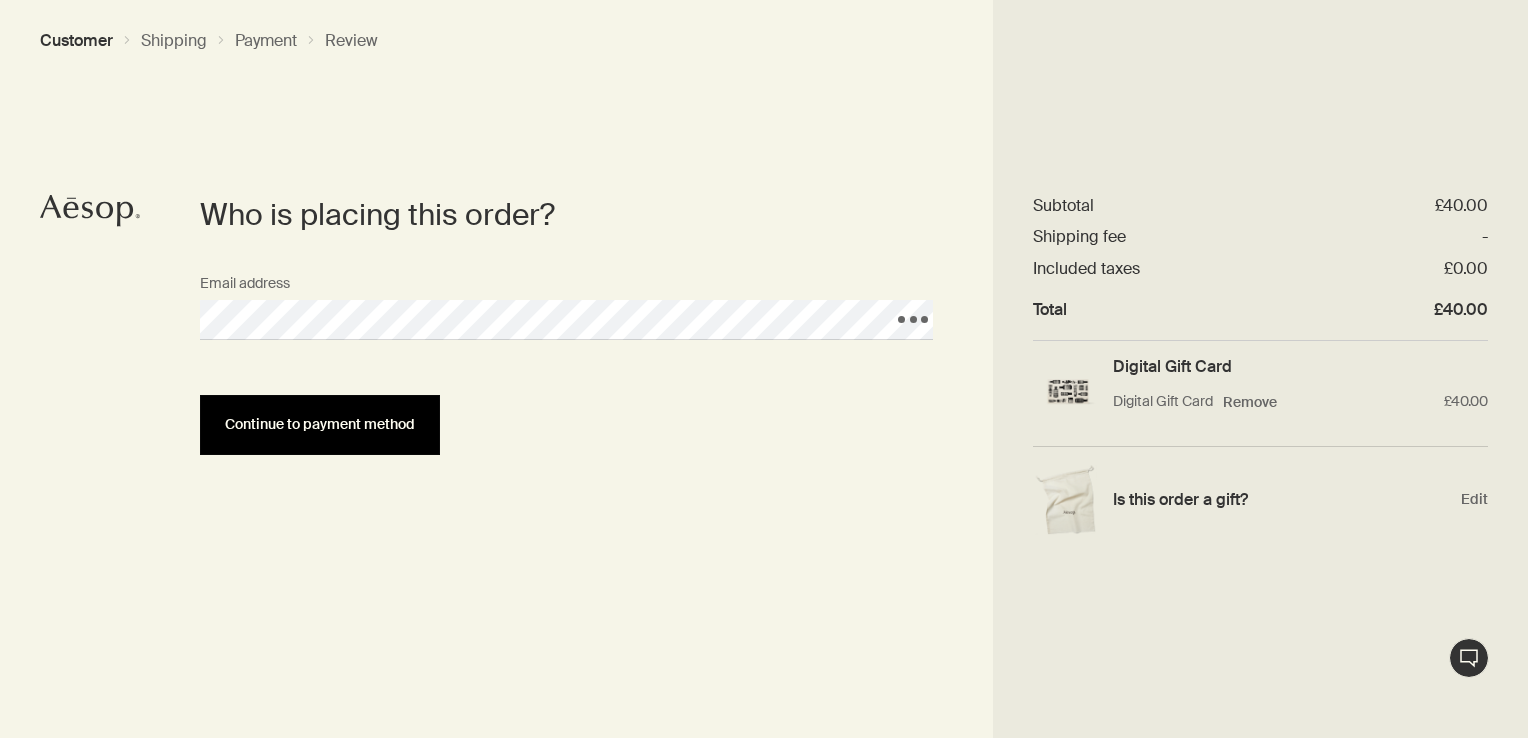 click on "Continue to payment method" at bounding box center [320, 425] 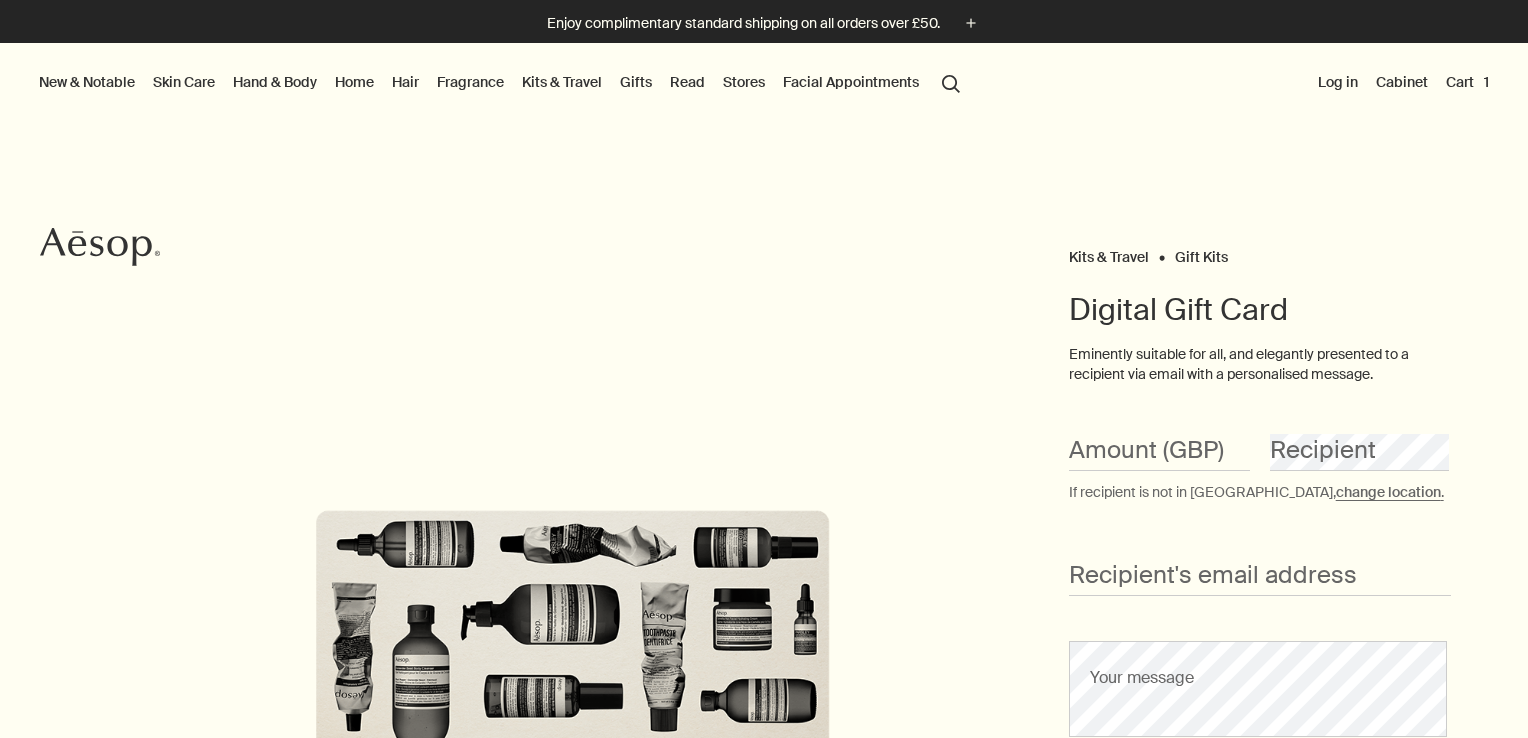 scroll, scrollTop: 0, scrollLeft: 0, axis: both 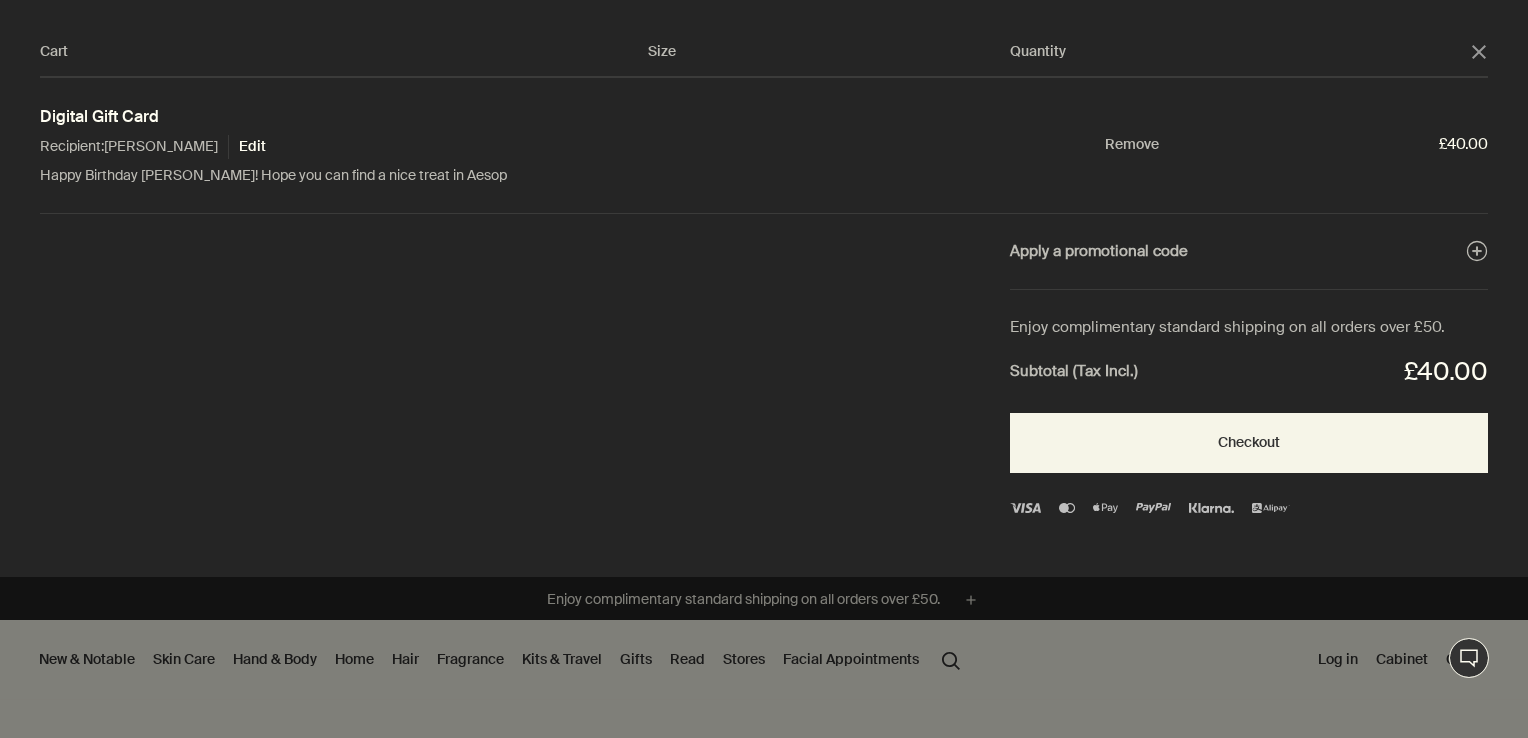 click on "Edit" at bounding box center (247, 147) 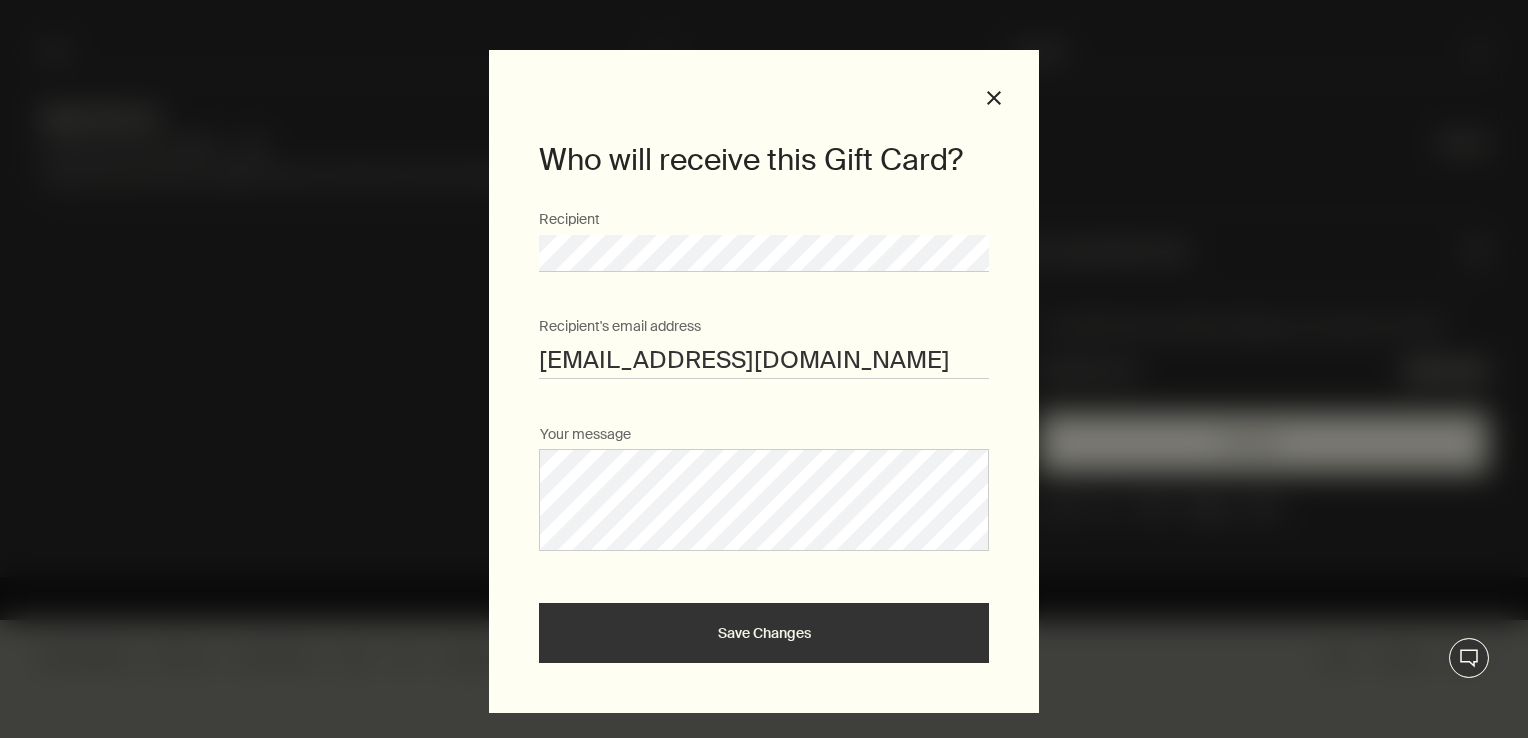 drag, startPoint x: 902, startPoint y: 359, endPoint x: 432, endPoint y: 330, distance: 470.89383 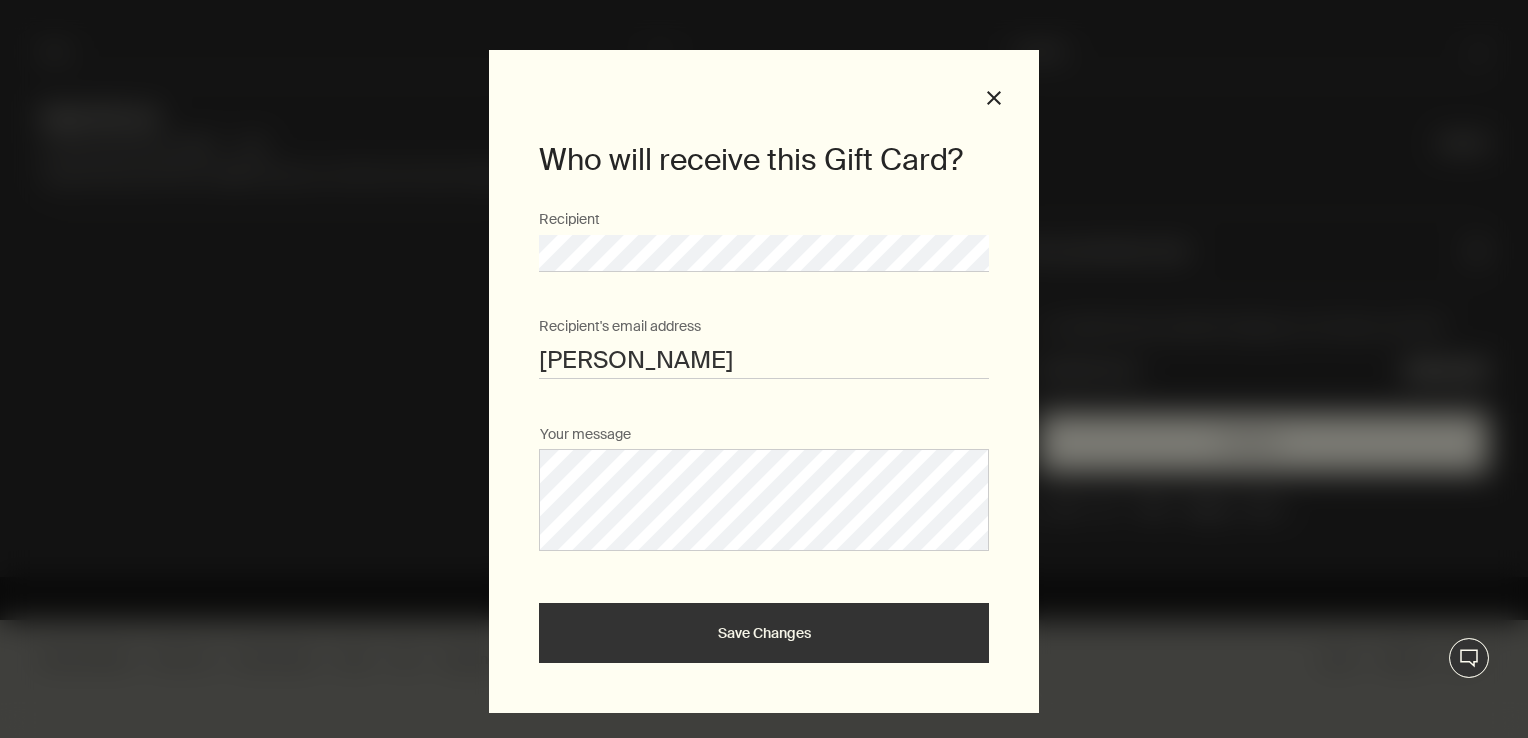 type on "rossjmackenzie94@gmail.com" 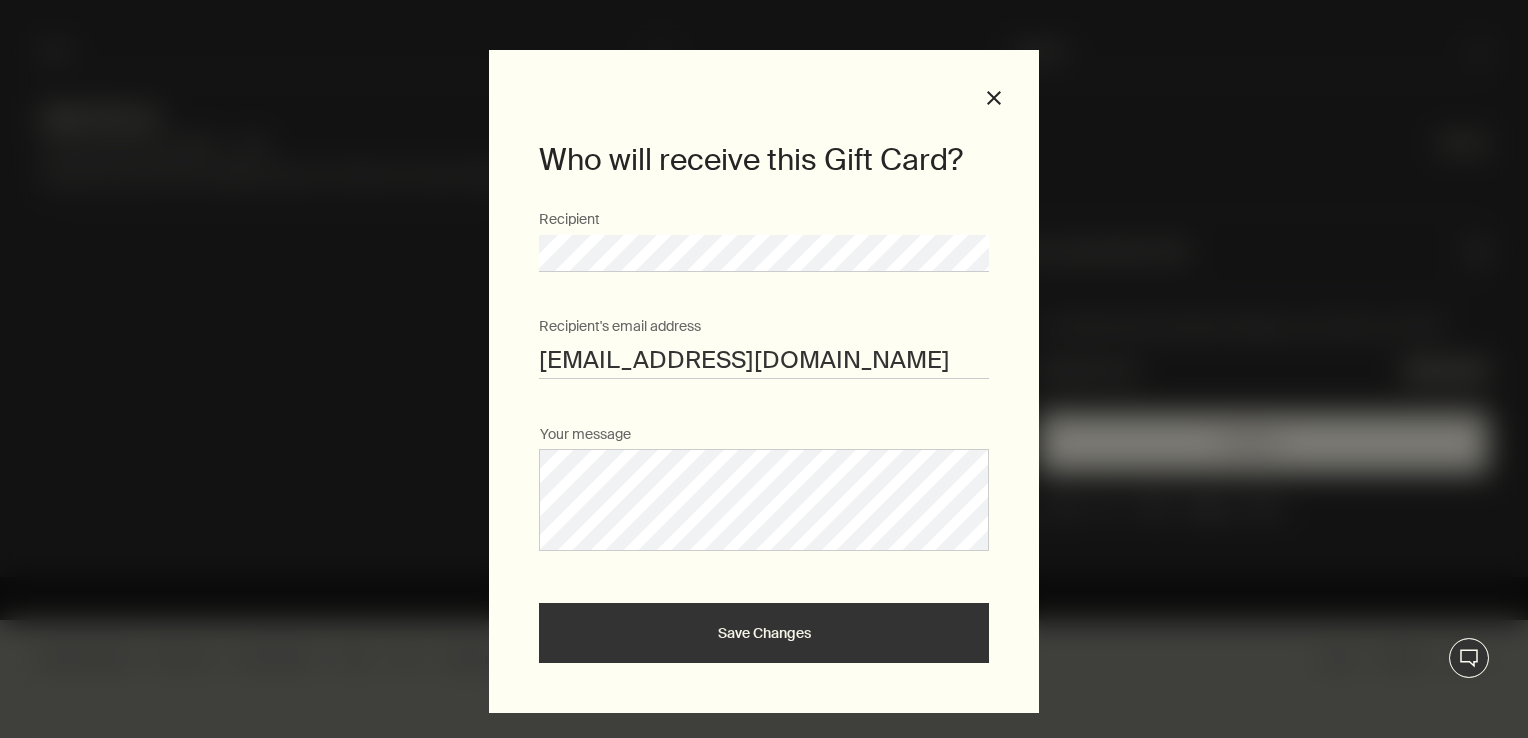 click on "Save Changes" at bounding box center (764, 633) 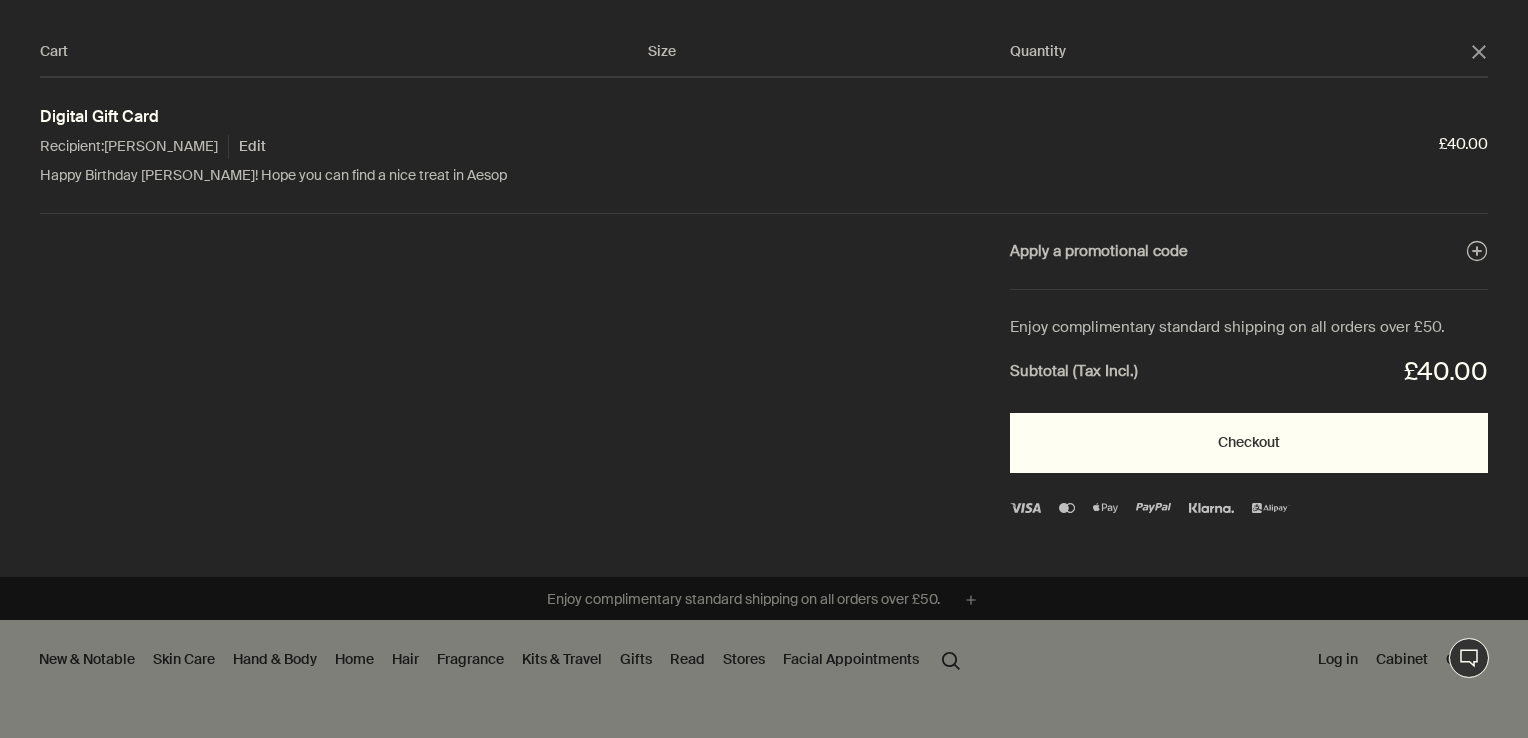 click on "Checkout" at bounding box center (1249, 443) 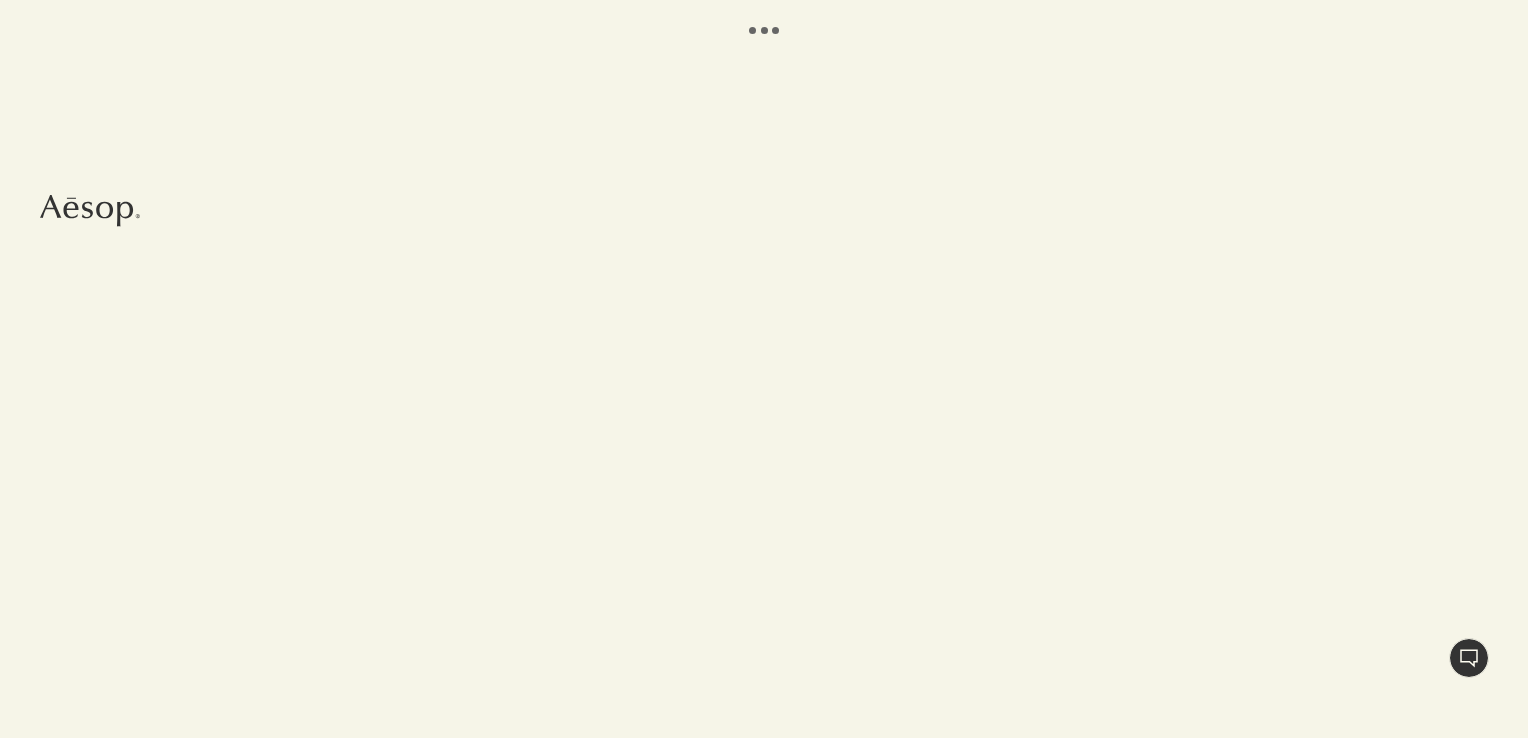 scroll, scrollTop: 0, scrollLeft: 0, axis: both 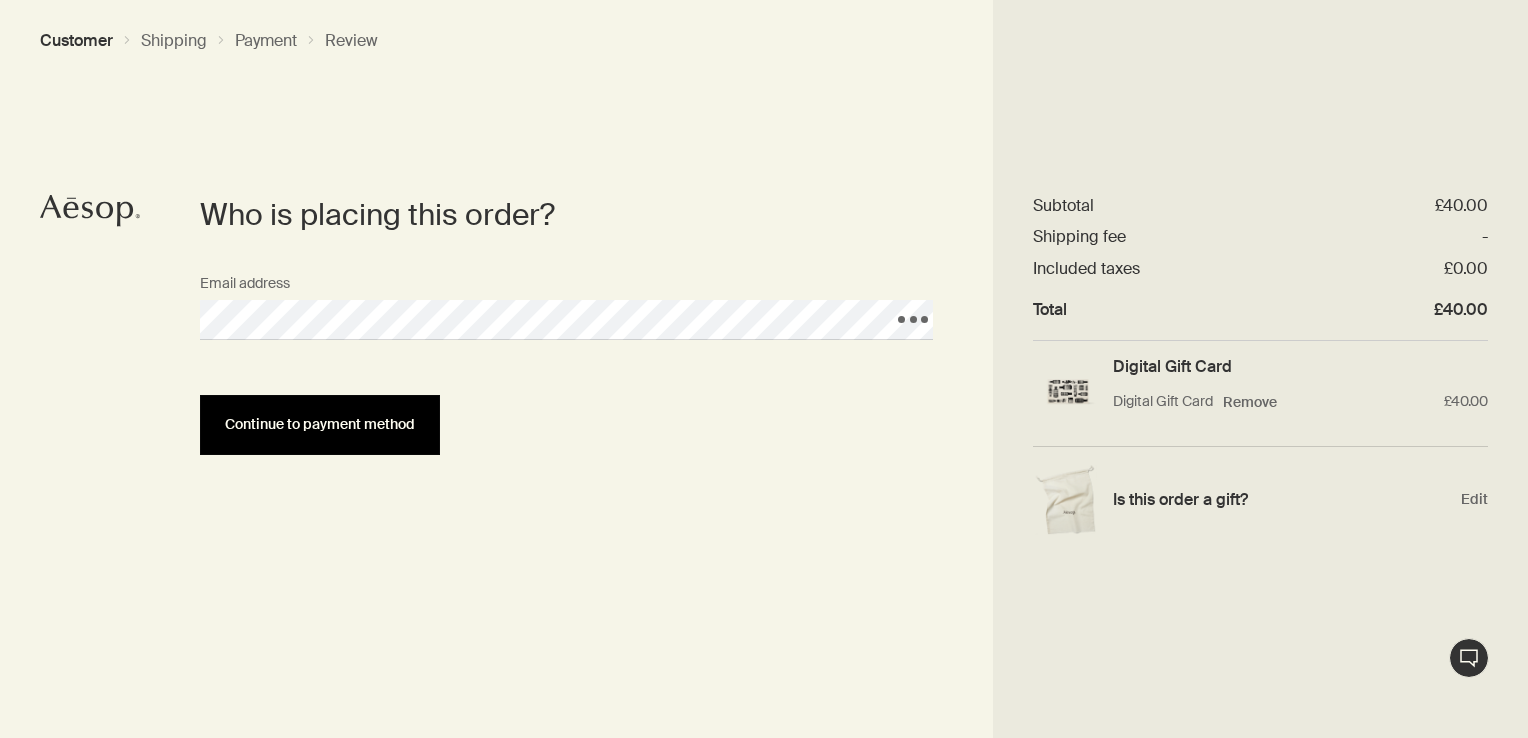 click on "Continue to payment method" at bounding box center (320, 425) 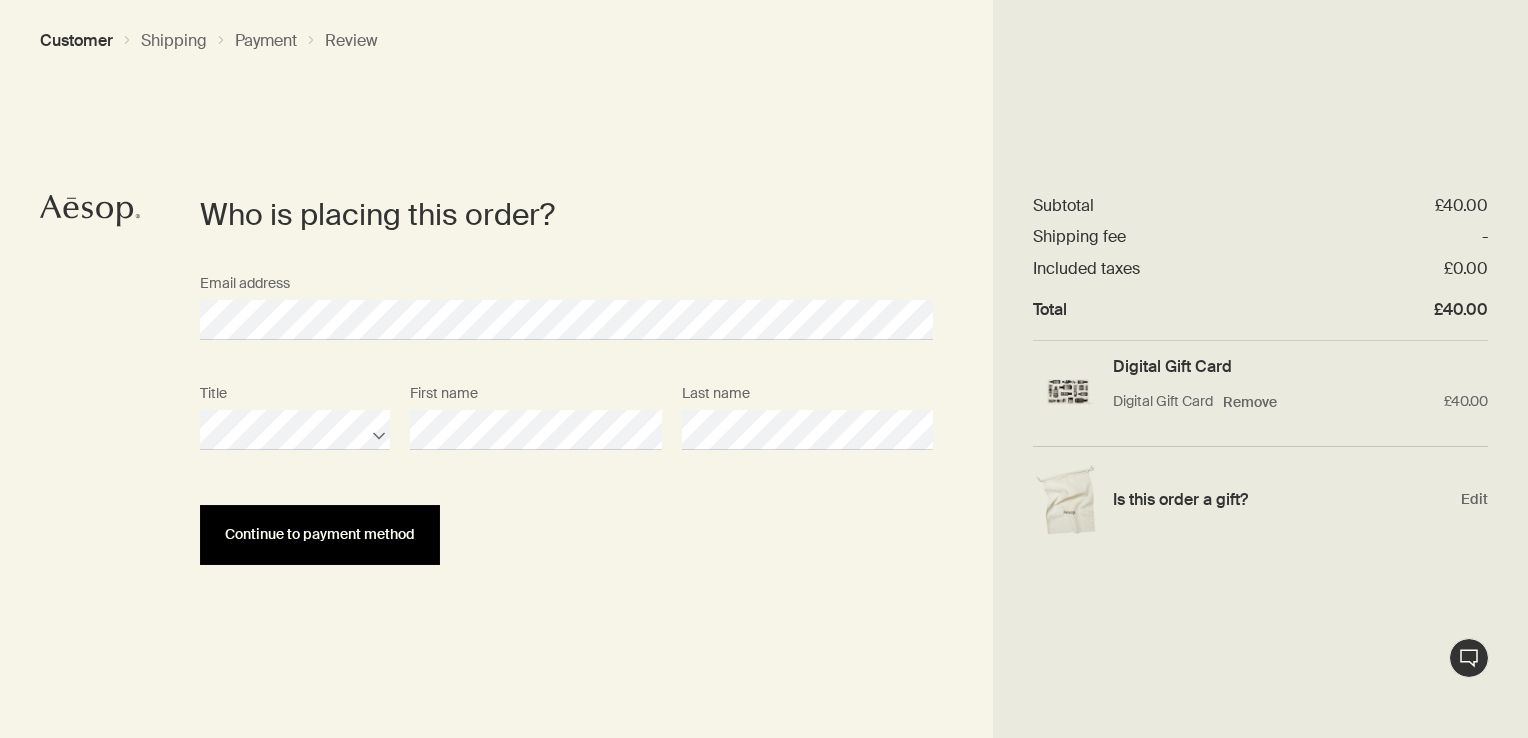 click on "Continue to payment method" at bounding box center (320, 535) 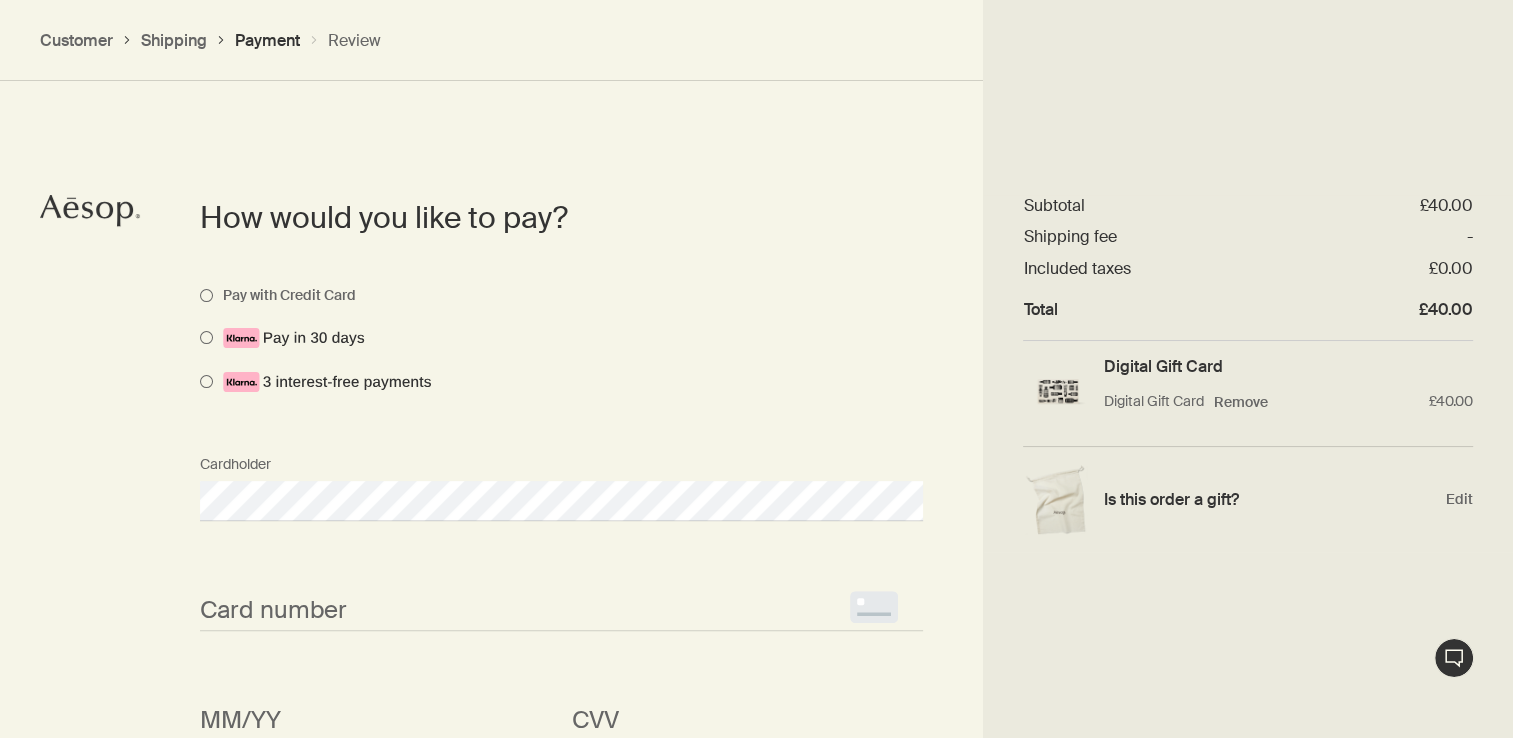 scroll, scrollTop: 448, scrollLeft: 0, axis: vertical 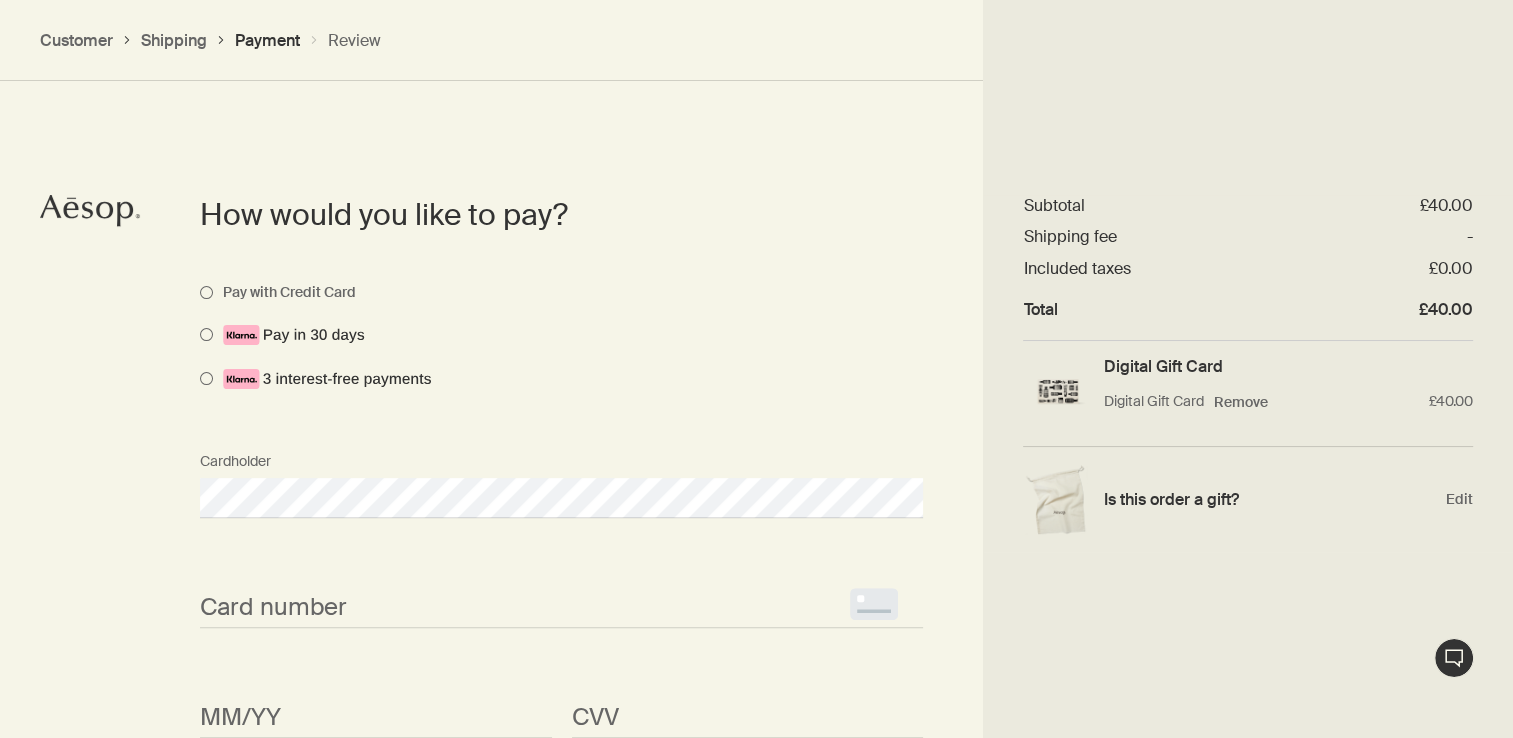 click at bounding box center [0, 290] 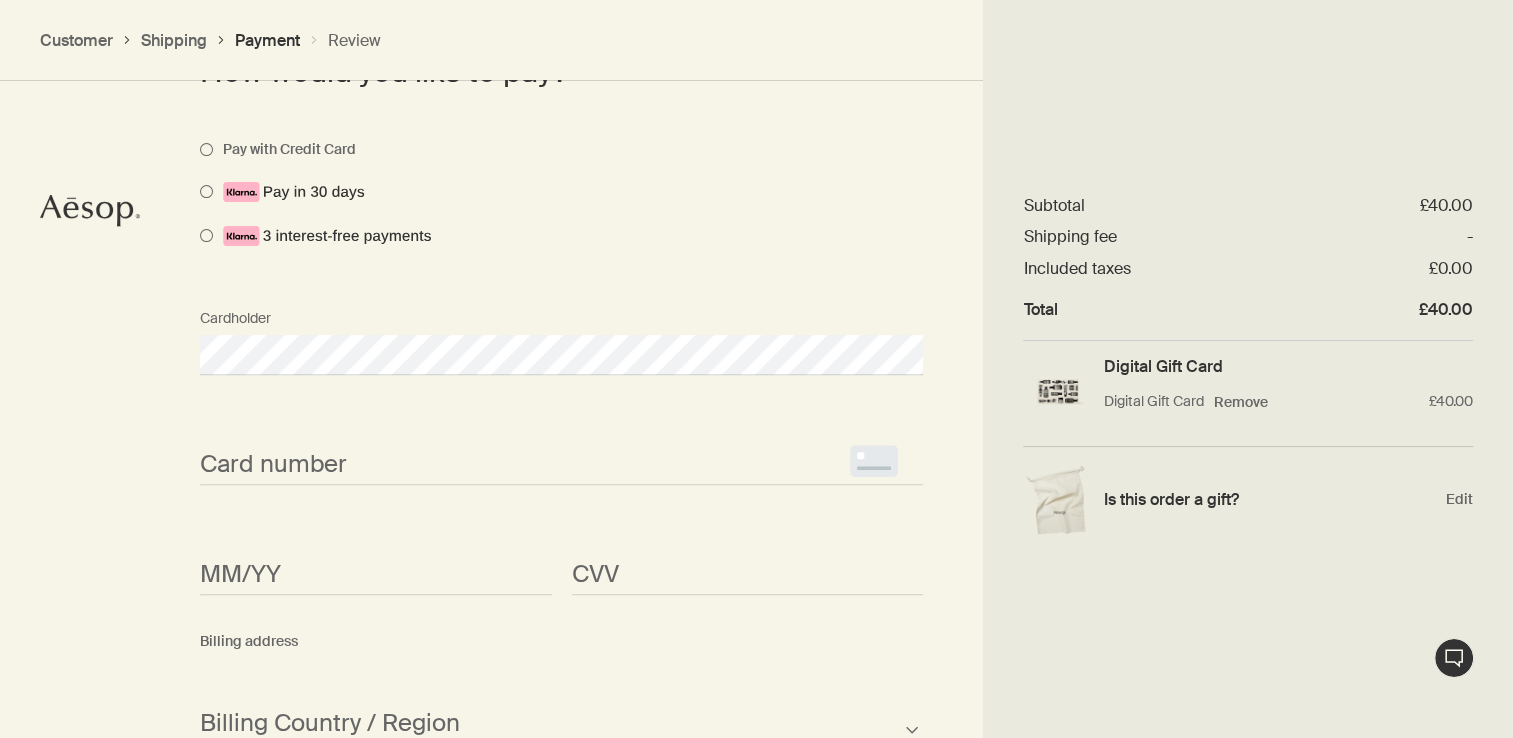 scroll, scrollTop: 648, scrollLeft: 0, axis: vertical 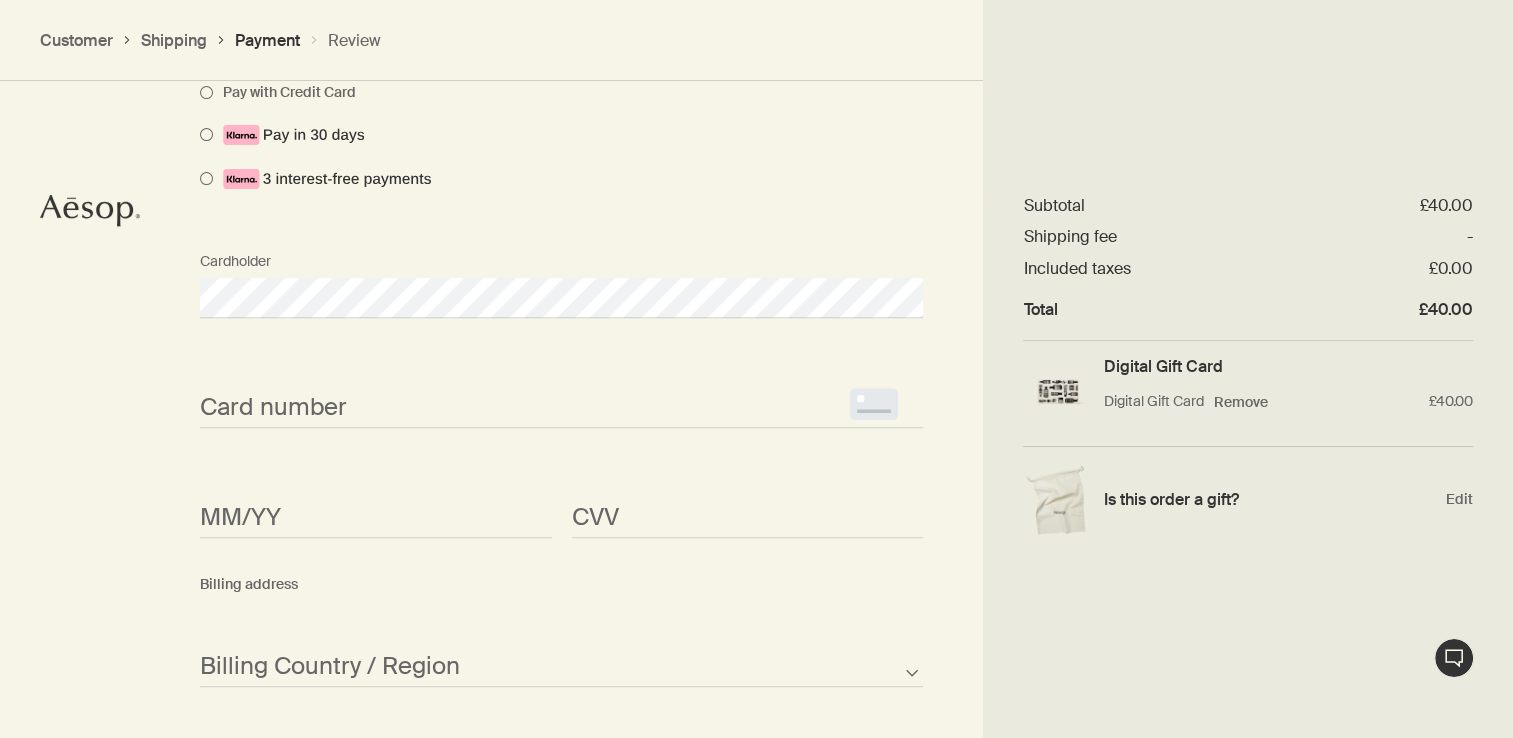 click on "<p>Your browser does not support iframes.</p>" at bounding box center (561, 408) 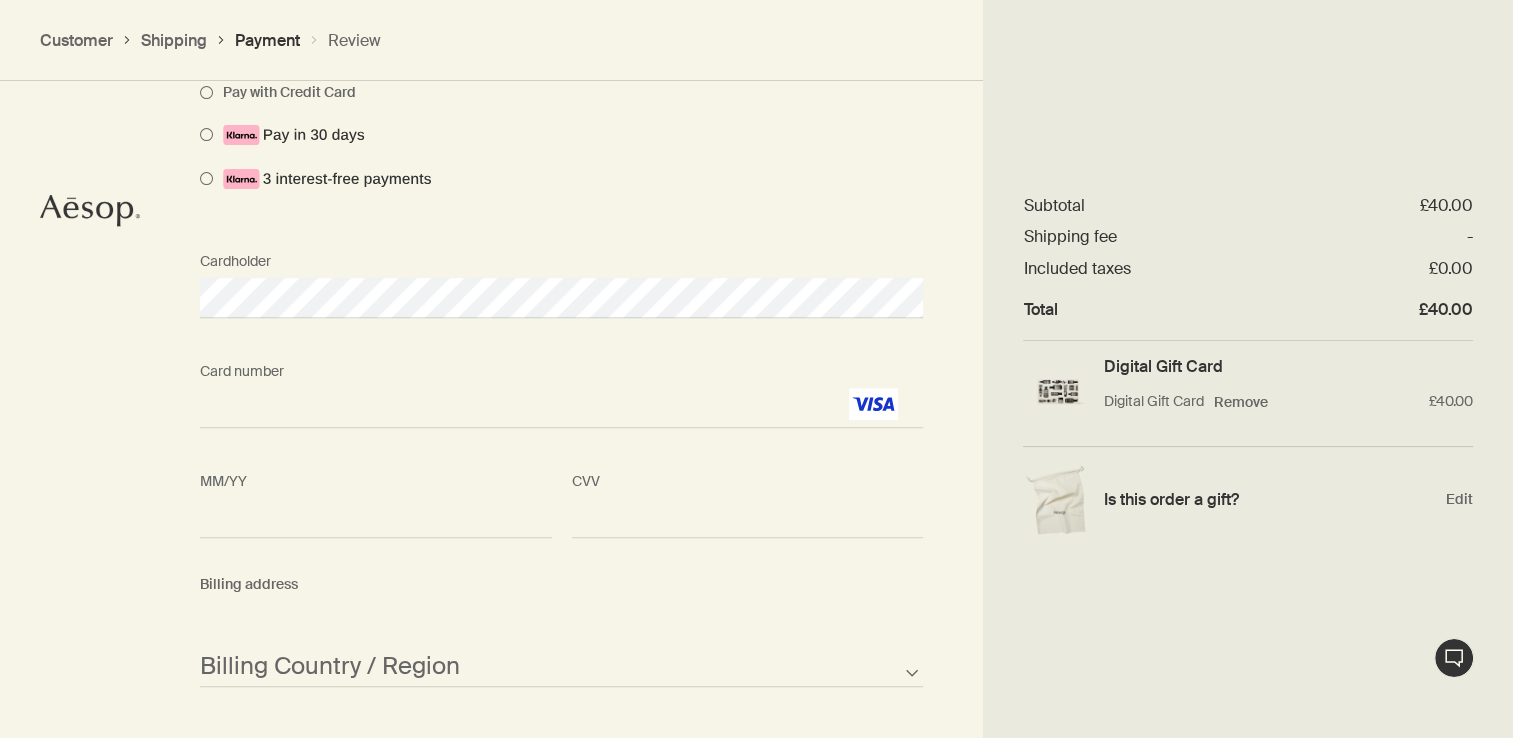 drag, startPoint x: 0, startPoint y: 574, endPoint x: 46, endPoint y: 573, distance: 46.010868 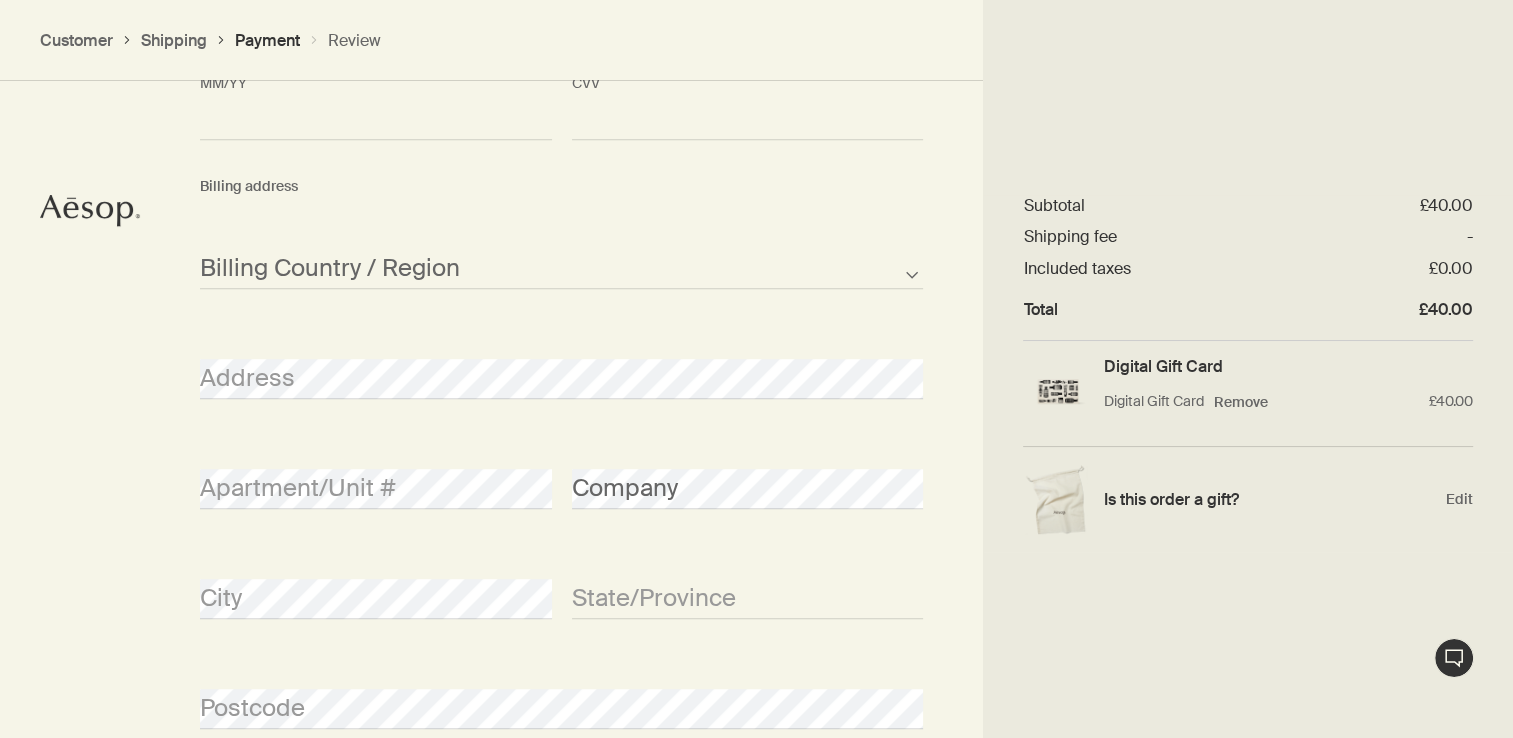 scroll, scrollTop: 1048, scrollLeft: 0, axis: vertical 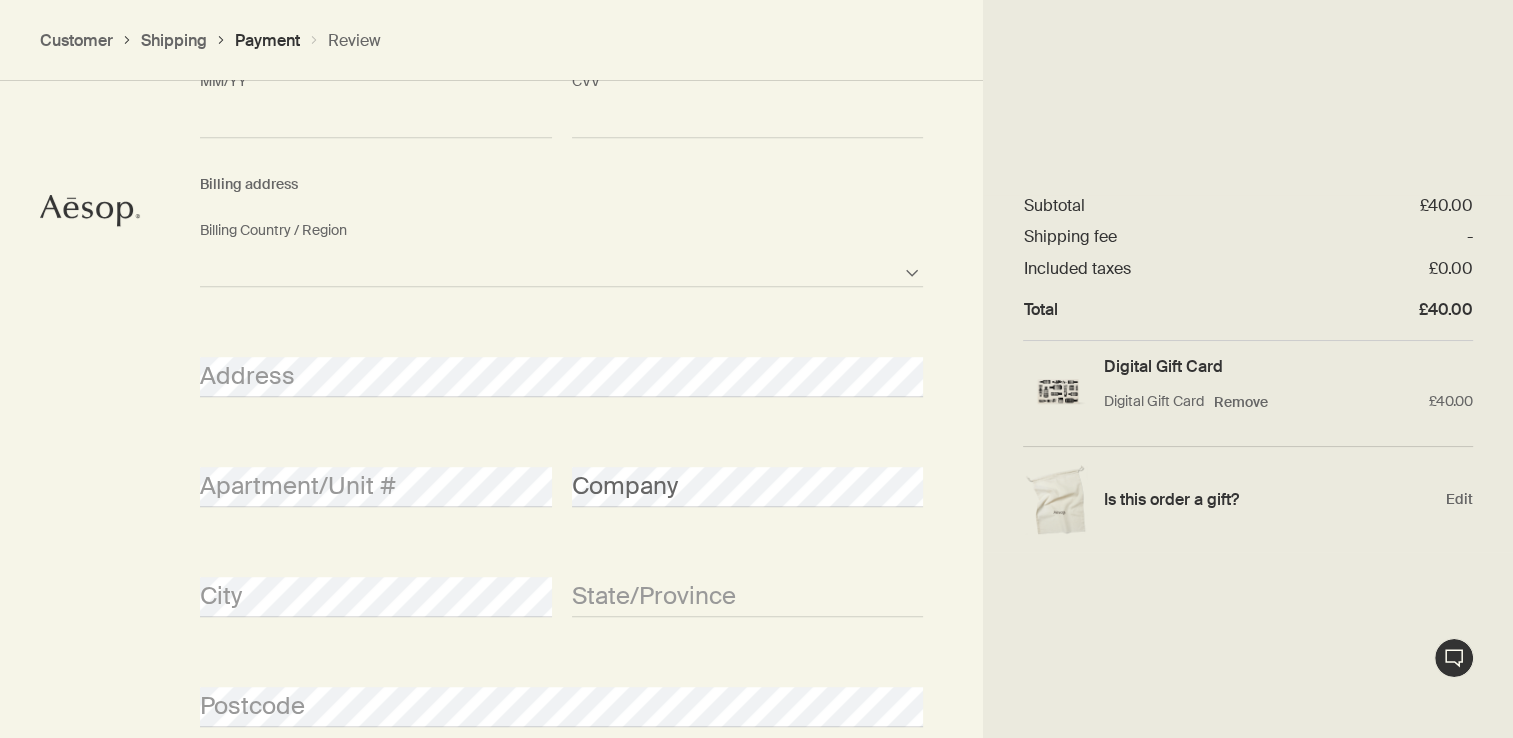click on "Afghanistan Albania Algeria American Samoa Andorra Angola Anguilla Antarctica Antigua and Barbuda Argentina Armenia Aruba Australia Austria Azerbaijan Bahamas Bahrain Bangladesh Barbados Belarus Belgium Belize Benin Bermuda Bhutan Bolivia Bosnia and Herzegovina Botswana Brazil British Indian Ocean Territory British Virgin Islands Brunei Bulgaria Burkina Faso Burundi Cambodia Cameroon Canada Cape Verde Cayman Islands Central African Republic Chad Chile Chinese Mainland Christmas Island Cocos Islands Colombia Comoros Cook Islands Costa Rica Croatia Cuba Curacao Cyprus Czech Republic Democratic Republic of the Congo Denmark Djibouti Dominica Dominican Republic East Timor Ecuador Egypt El Salvador Equatorial Guinea Eritrea Estonia Ethiopia Falkland Islands Faroe Islands Fiji Finland France French Polynesia Gabon Gambia Georgia Germany Ghana Gibraltar Greece Greenland Grenada Guam Guatemala Guernsey Guinea Guinea-Bissau Guyana Haiti Honduras Hong Kong, SAR Hungary Iceland India Indonesia Iran Iraq Ireland Israel" at bounding box center [561, 267] 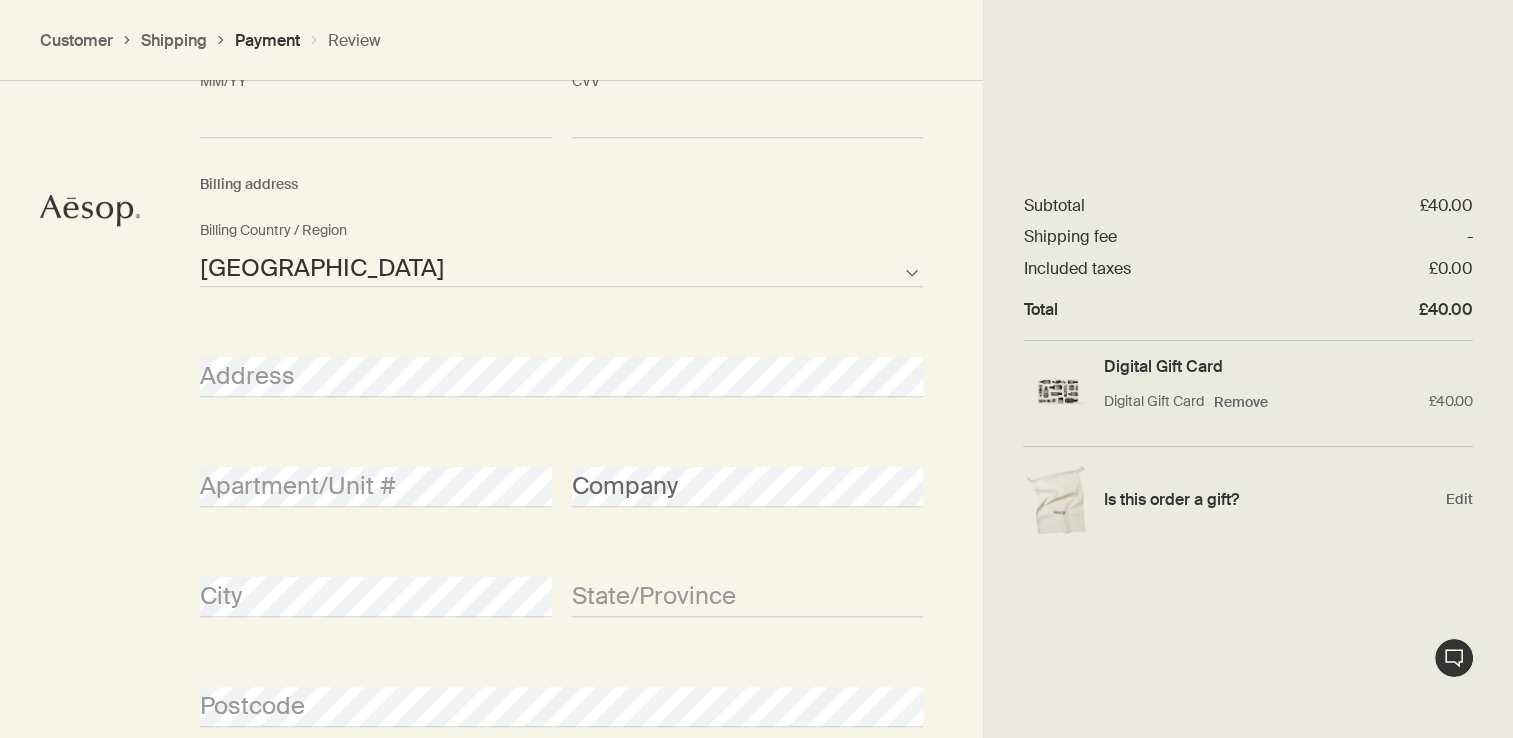 click on "Afghanistan Albania Algeria American Samoa Andorra Angola Anguilla Antarctica Antigua and Barbuda Argentina Armenia Aruba Australia Austria Azerbaijan Bahamas Bahrain Bangladesh Barbados Belarus Belgium Belize Benin Bermuda Bhutan Bolivia Bosnia and Herzegovina Botswana Brazil British Indian Ocean Territory British Virgin Islands Brunei Bulgaria Burkina Faso Burundi Cambodia Cameroon Canada Cape Verde Cayman Islands Central African Republic Chad Chile Chinese Mainland Christmas Island Cocos Islands Colombia Comoros Cook Islands Costa Rica Croatia Cuba Curacao Cyprus Czech Republic Democratic Republic of the Congo Denmark Djibouti Dominica Dominican Republic East Timor Ecuador Egypt El Salvador Equatorial Guinea Eritrea Estonia Ethiopia Falkland Islands Faroe Islands Fiji Finland France French Polynesia Gabon Gambia Georgia Germany Ghana Gibraltar Greece Greenland Grenada Guam Guatemala Guernsey Guinea Guinea-Bissau Guyana Haiti Honduras Hong Kong, SAR Hungary Iceland India Indonesia Iran Iraq Ireland Israel" at bounding box center [561, 267] 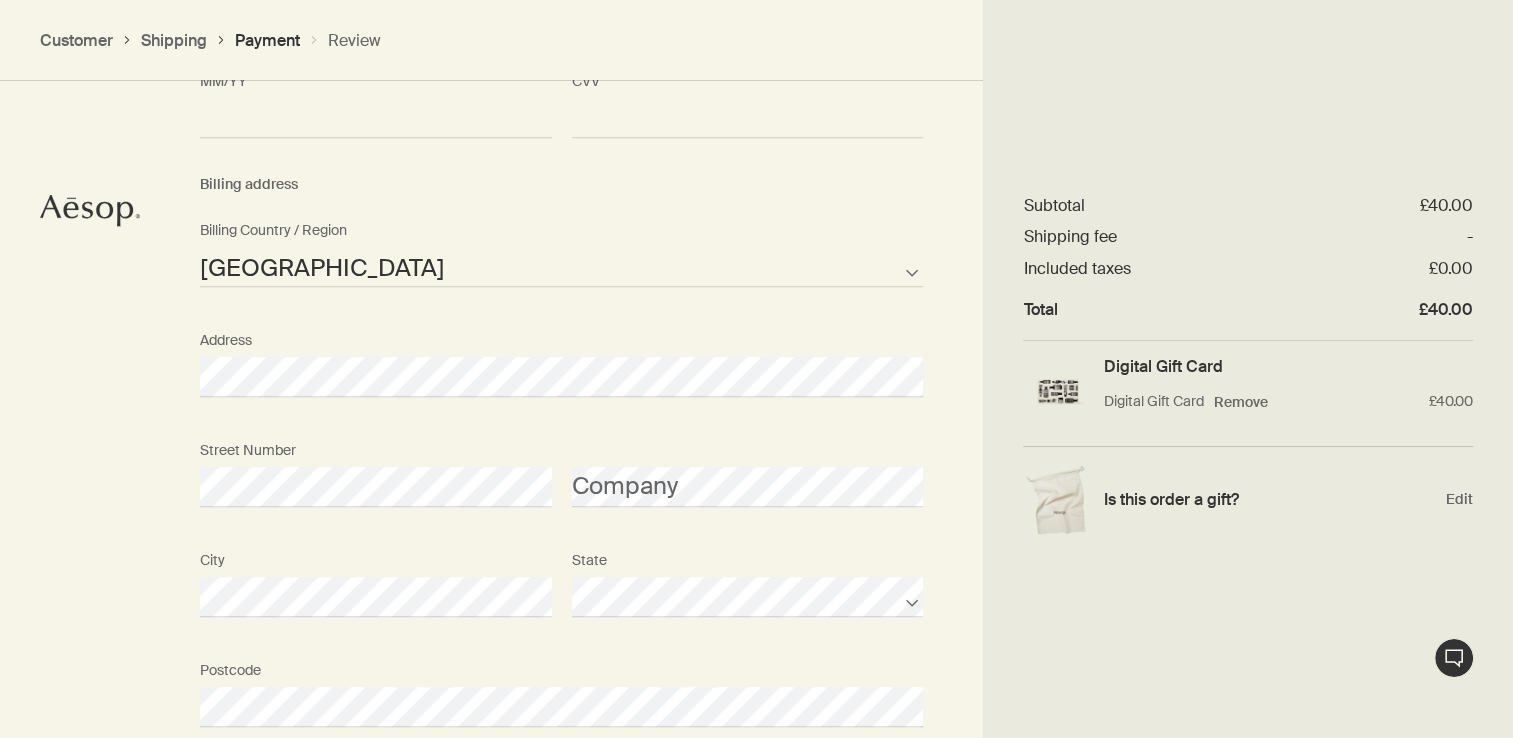 click on "How would you like to pay? Pay with Credit Card Cardholder Card number <p>Your browser does not support iframes.</p> MM/YY <p>Your browser does not support iframes.</p> CVV <p>Your browser does not support iframes.</p> Billing address Afghanistan Albania Algeria American Samoa Andorra Angola Anguilla Antarctica Antigua and Barbuda Argentina Armenia Aruba Australia Austria Azerbaijan Bahamas Bahrain Bangladesh Barbados Belarus Belgium Belize Benin Bermuda Bhutan Bolivia Bosnia and Herzegovina Botswana Brazil British Indian Ocean Territory British Virgin Islands Brunei Bulgaria Burkina Faso Burundi Cambodia Cameroon Canada Cape Verde Cayman Islands Central African Republic Chad Chile Chinese Mainland Christmas Island Cocos Islands Colombia Comoros Cook Islands Costa Rica Croatia Cuba Curacao Cyprus Czech Republic Democratic Republic of the Congo Denmark Djibouti Dominica Dominican Republic East Timor Ecuador Egypt El Salvador Equatorial Guinea Eritrea Estonia Ethiopia Falkland Islands Faroe Islands Fiji Finland" at bounding box center (756, 273) 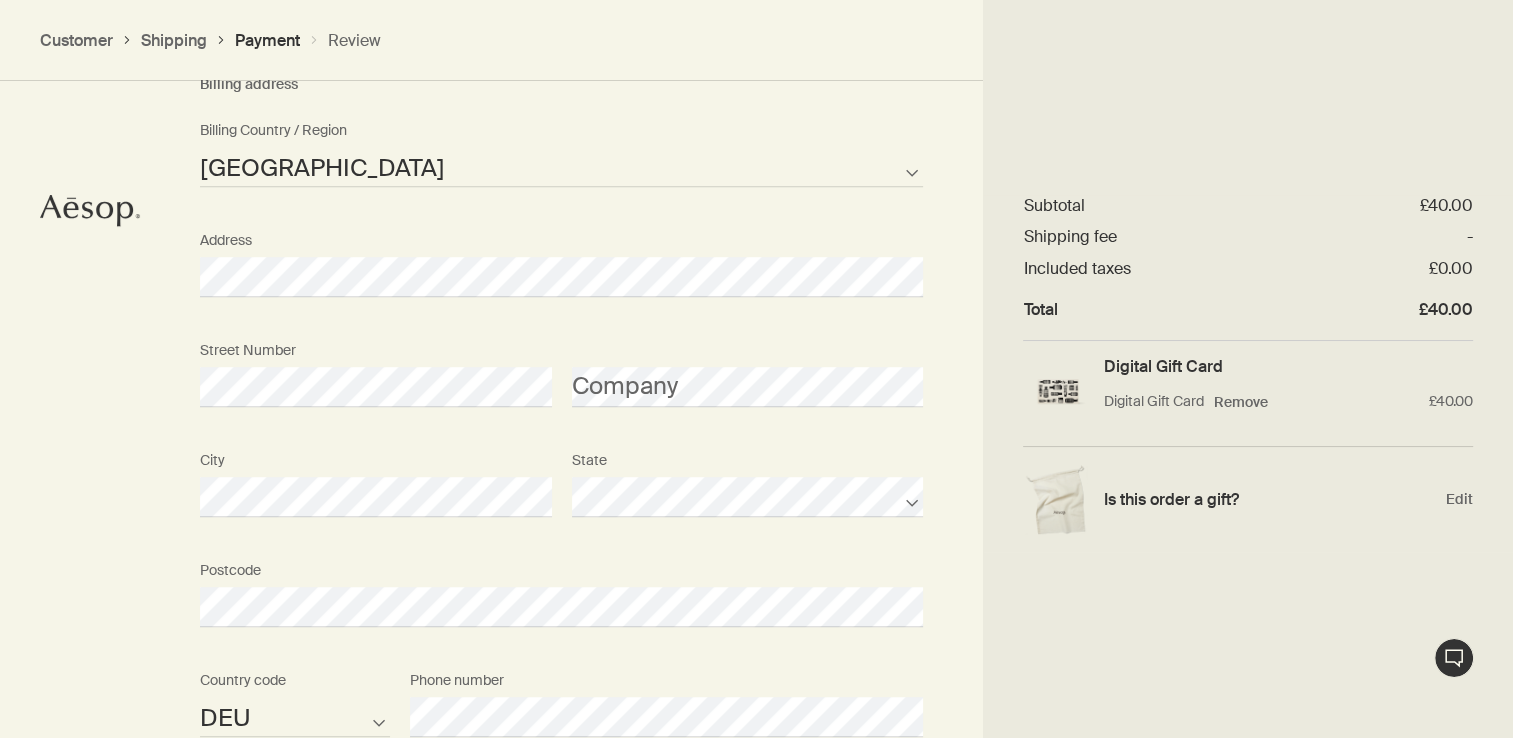 click on "Live Assistance
Order placed by Edit
How would you like to pay? Pay with Credit Card Cardholder Card number <p>Your browser does not support iframes.</p> MM/YY <p>Your browser does not support iframes.</p> CVV <p>Your browser does not support iframes.</p> Billing address Afghanistan Albania Algeria American Samoa Andorra Angola Anguilla Antarctica Antigua and Barbuda Argentina Armenia Aruba Australia Austria Azerbaijan Bahamas Bahrain Bangladesh Barbados Belarus Belgium Belize Benin Bermuda Bhutan Bolivia Bosnia and Herzegovina Botswana Brazil British Indian Ocean Territory British Virgin Islands Brunei Bulgaria Burkina Faso Burundi Cambodia Cameroon Canada Cape Verde Cayman Islands Central African Republic Chad Chile Chinese Mainland Christmas Island Cocos Islands Colombia Comoros Cook Islands Costa Rica Croatia Cuba Curacao Cyprus Czech Republic Democratic Republic of the Congo Denmark Egypt" at bounding box center [756, -779] 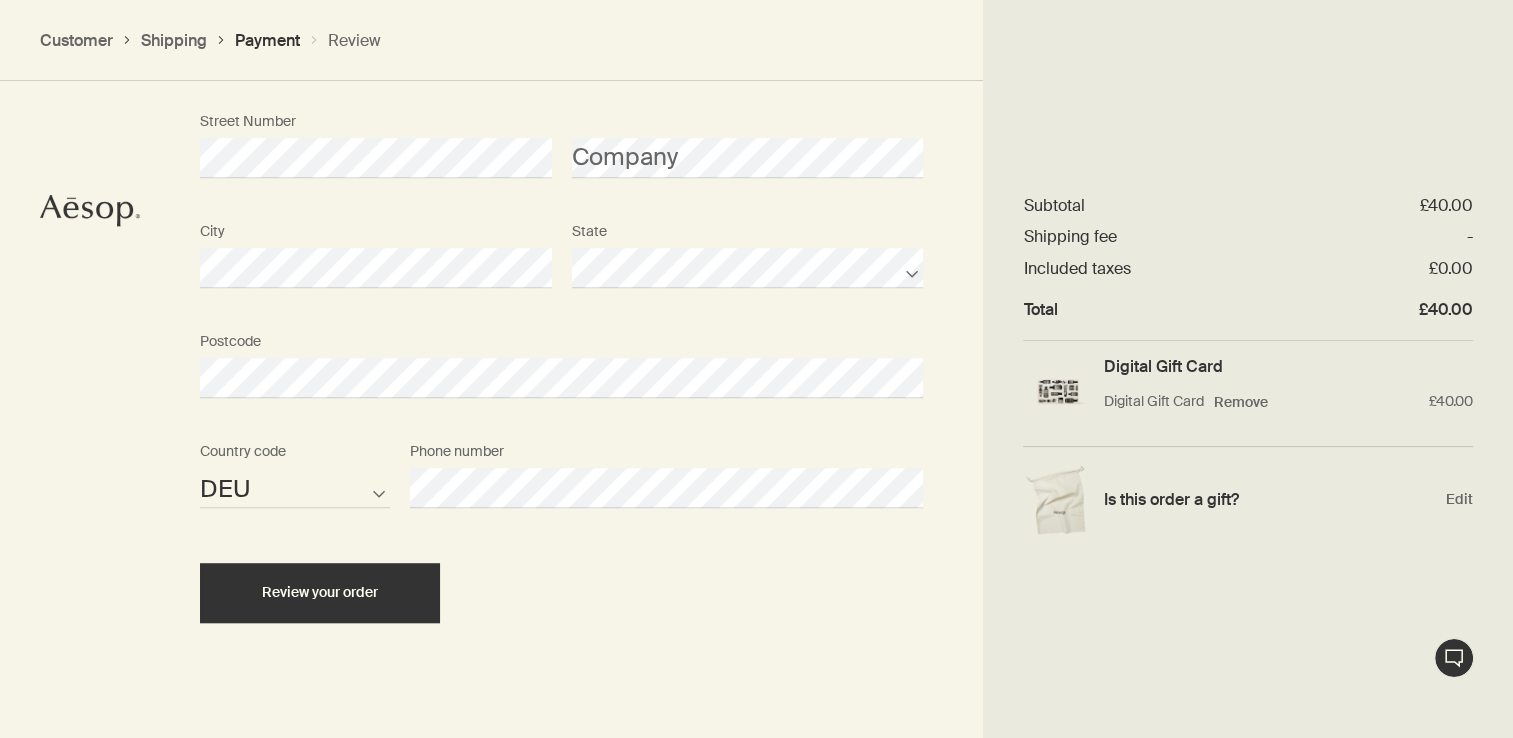 scroll, scrollTop: 1394, scrollLeft: 0, axis: vertical 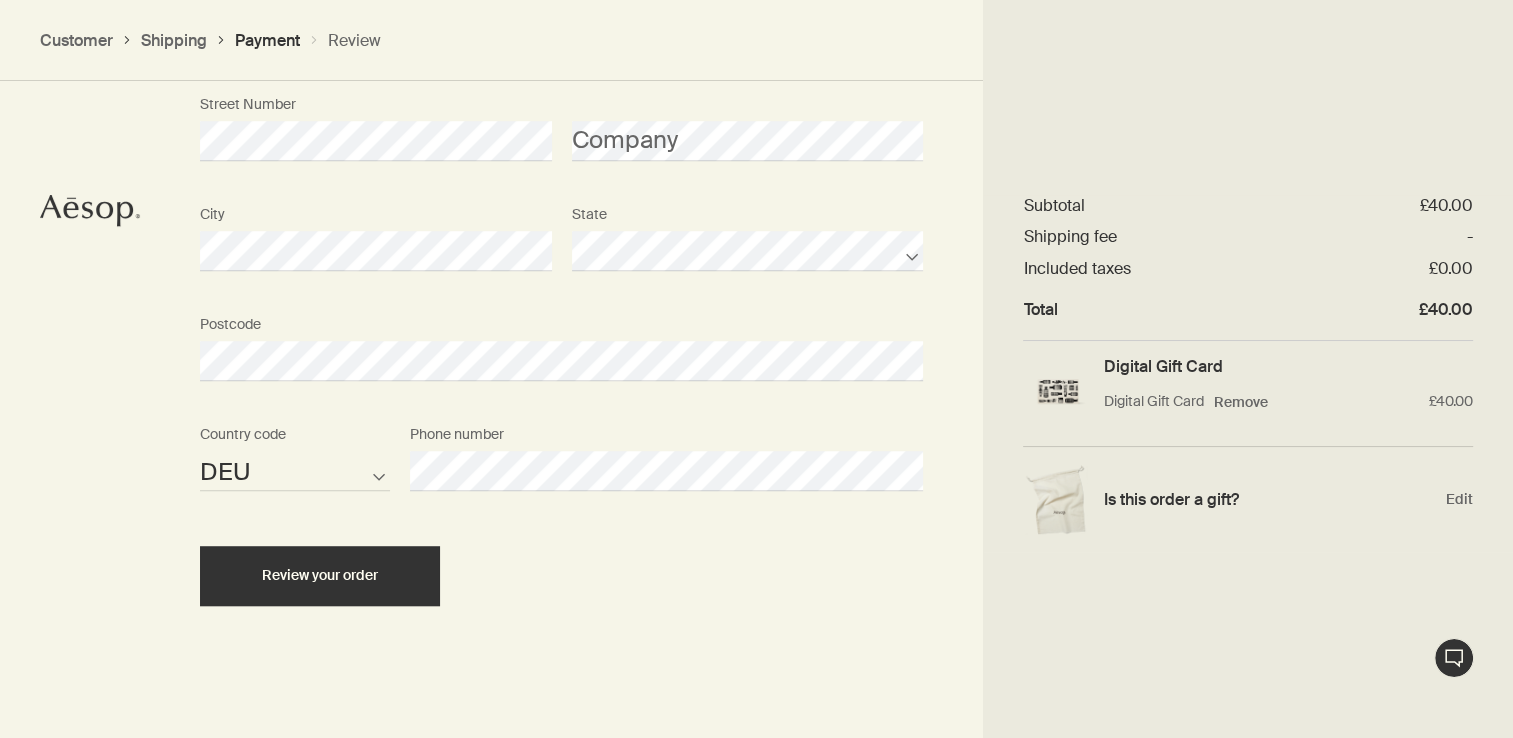click on "AFG ALB DZA ASM AND AGO AIA ATA ATG ARG ARM ABW AUS AUT AZE BHS BHR BGD BRB BLR BEL BLZ BEN BMU BTN BOL BIH BWA BRA IOT VGB BRN BGR BFA BDI KHM CMR CAN CPV CYM CAF TCD CHL CHN CXR CCK COL COM COK CRI HRV CUB CUW CYP CZE COD DNK DJI DMA DOM TLS ECU EGY SLV GNQ ERI EST ETH FLK FRO FJI FIN FRA PYF GAB GMB GEO DEU GHA GIB GRC GRL GRD GUM GTM GGY GIN GNB GUY HTI HND HKG HUN ISL IND IDN IRN IRQ IRL IMN ISR ITA CIV JAM JPN JEY JOR KAZ KEN KIR XKX KWT KGZ LAO LVA LBN LSO LBR LBY LIE LTU LUX MAC MKD MDG MWI MYS MDV MLI MLT MHL MRT MUS MYT MEX FSM MDA MCO MNG MNE MSR MAR MOZ MMR NAM NRU NPL NLD ANT NCL NZL NIC NER NGA NIU PRK MNP NOR OMN PAK PLW PSE PAN PNG PRY PER PHL PCN POL PRT PRI QAT COG REU ROU RUS RWA BLM SHN KNA LCA MAF SPM VCT WSM SMR STP SAU SEN SRB SYC SLE SGP SXM SVK SVN SLB SOM KOR ZAF SSD ESP LKA SDN SUR SJM SWZ SWE CHE SYR TWN TJK TZA THA TGO TKL TON TTO TUN TUR TKM TCA TUV VIR UGA UKR ARE GBR USA URY UZB VUT VAT VEN VNM WLF ESH YEM ZMB ZWE" at bounding box center [295, 471] 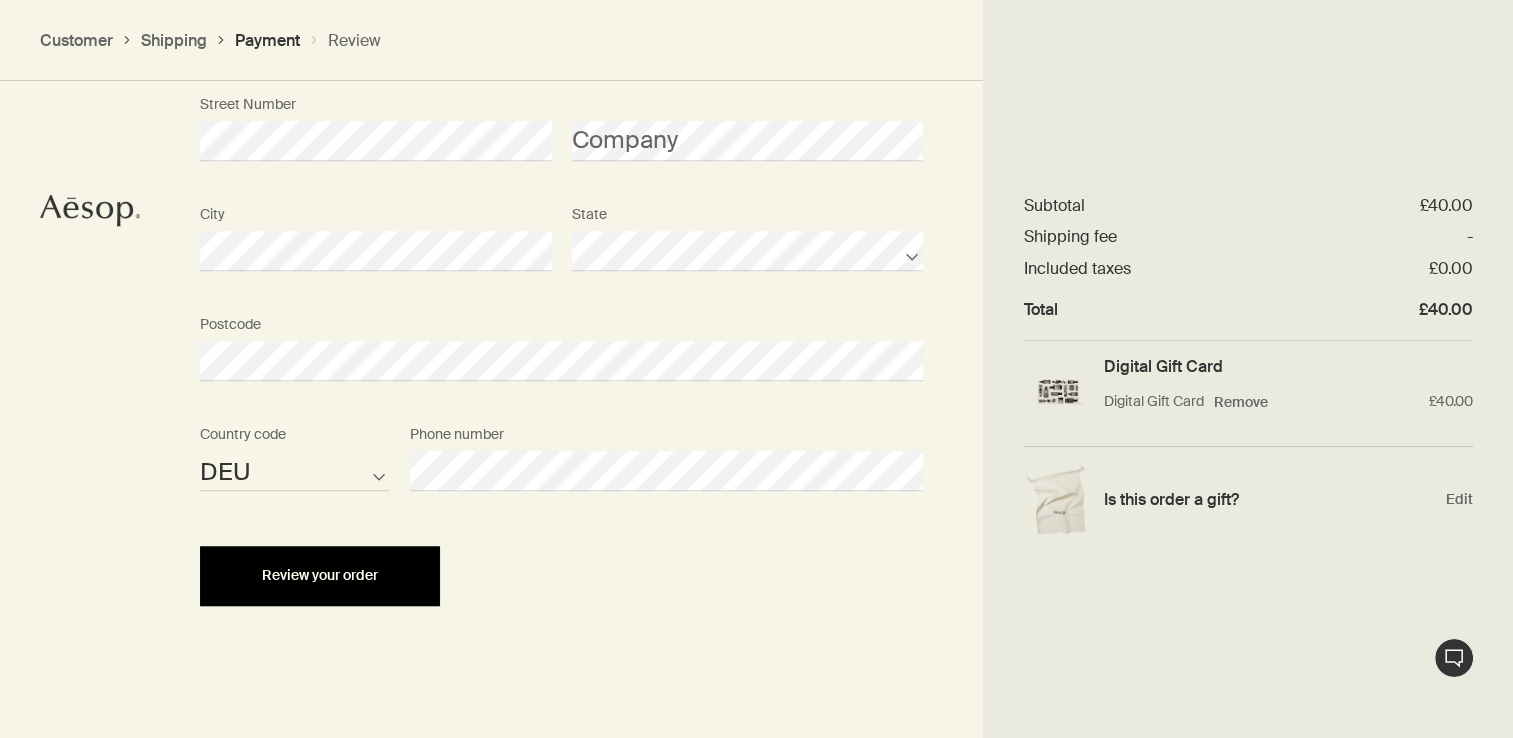 drag, startPoint x: 690, startPoint y: 567, endPoint x: 420, endPoint y: 579, distance: 270.26654 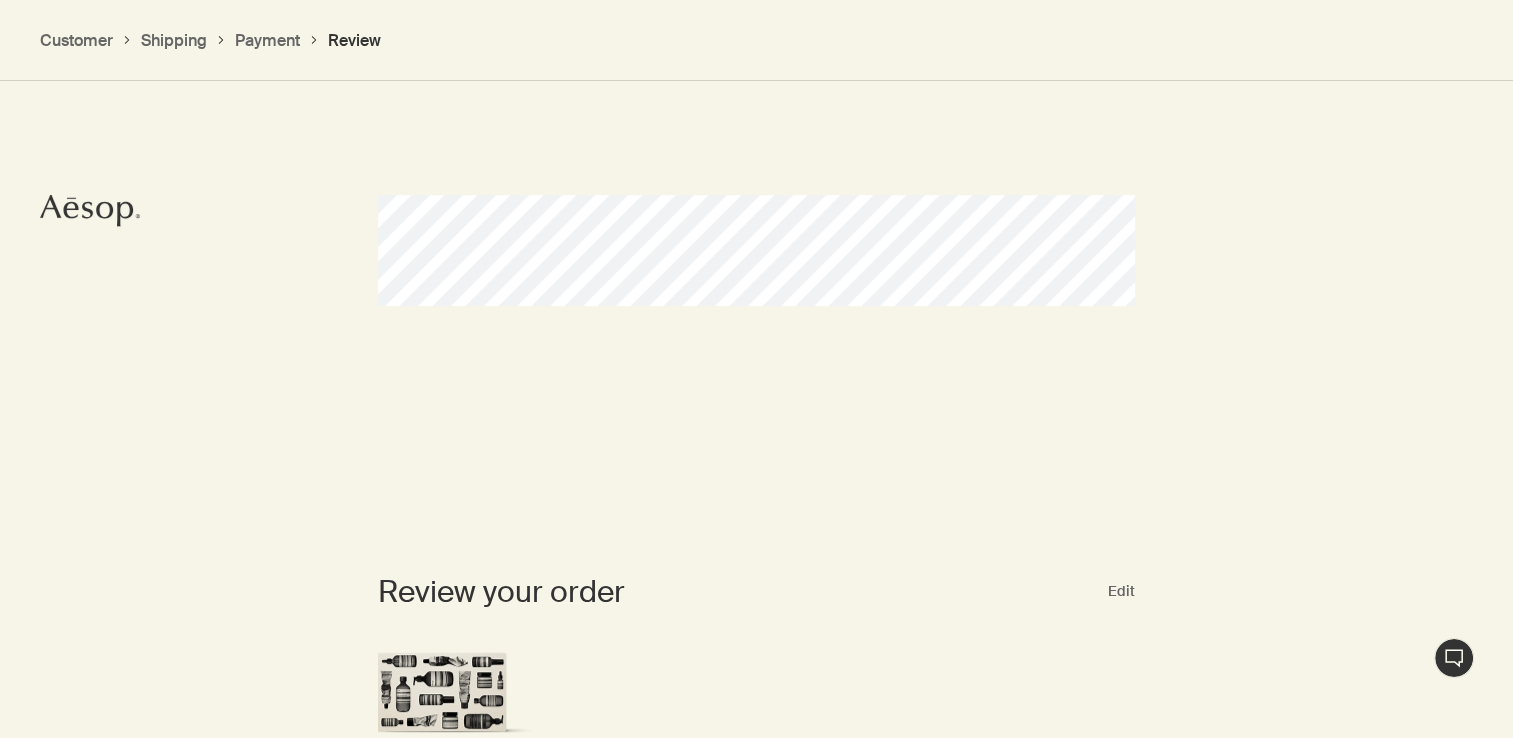 click at bounding box center [0, 290] 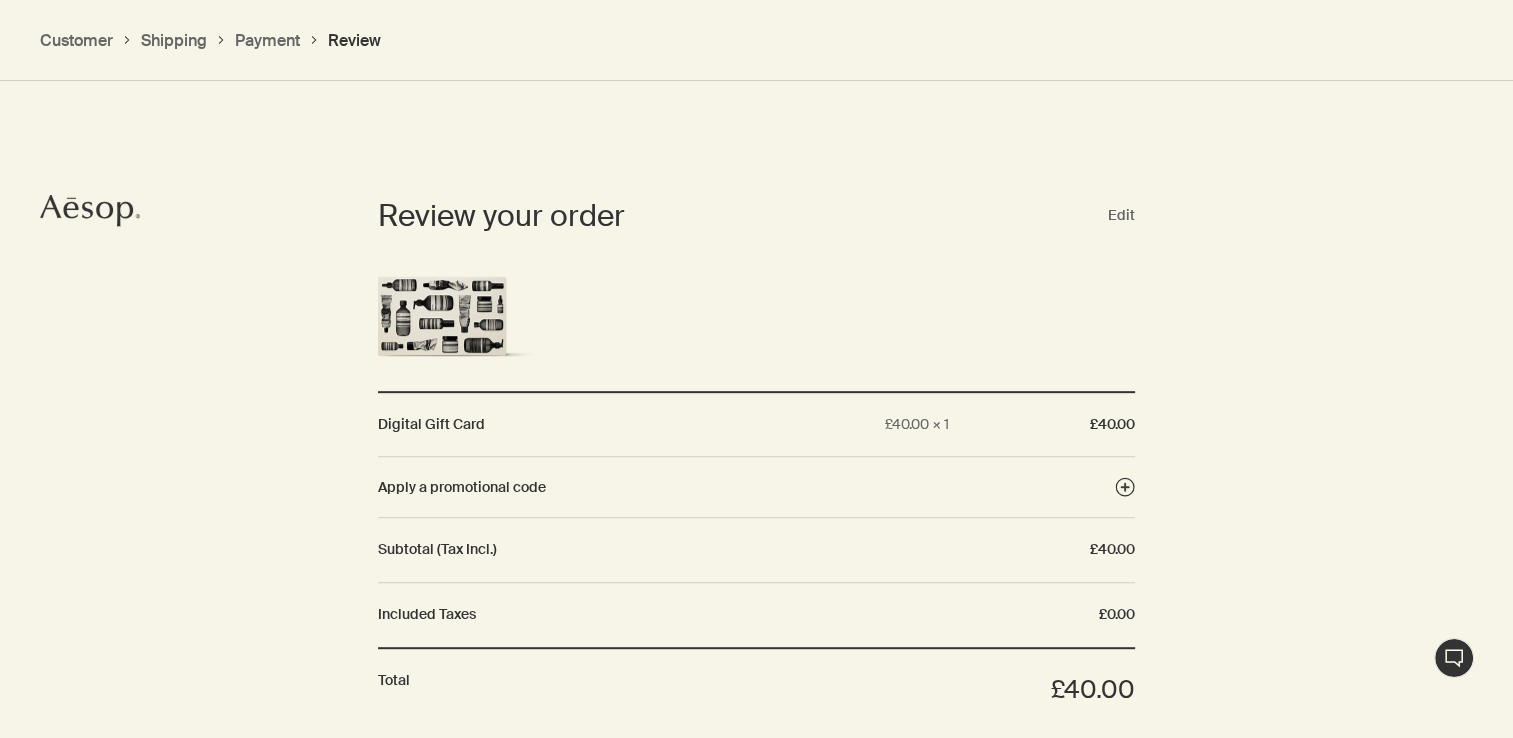 click on "Review your order Edit Digital Gift Card £40.00   ×   1 £40.00 Apply a promotional code Subtotal (Tax Incl.) £40.00 Included Taxes £0.00 Total £40.00" at bounding box center (756, 404) 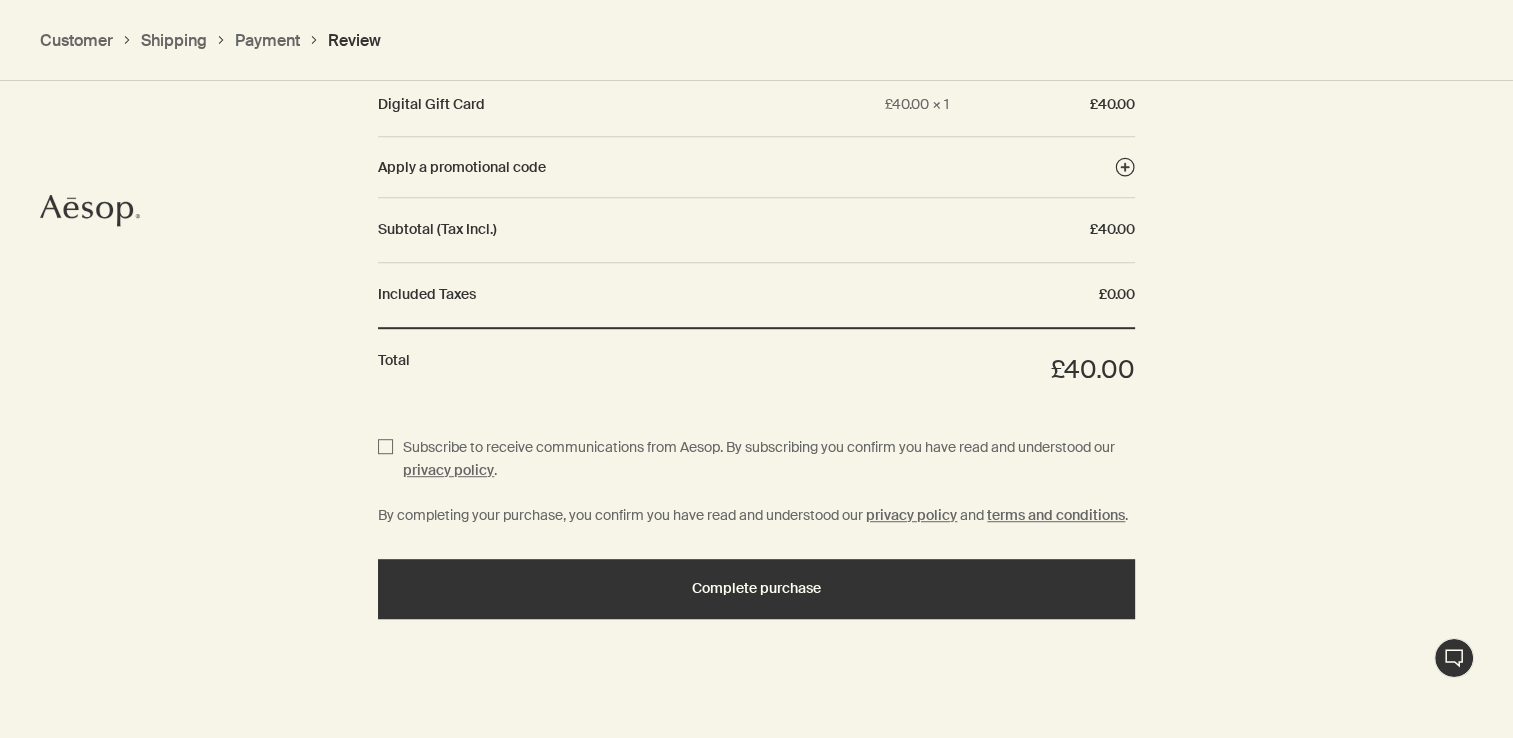 scroll, scrollTop: 1156, scrollLeft: 0, axis: vertical 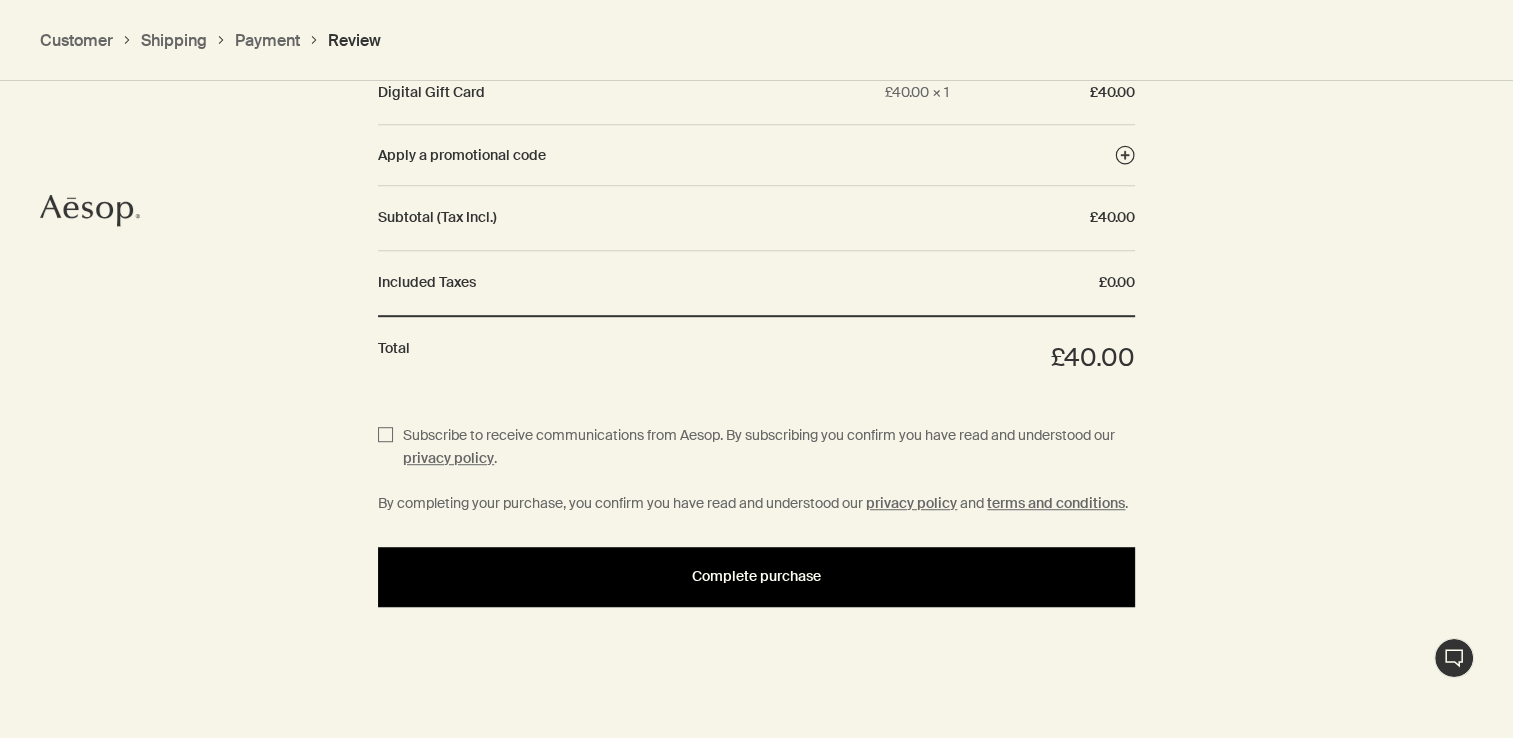 click on "Complete purchase" at bounding box center [756, 576] 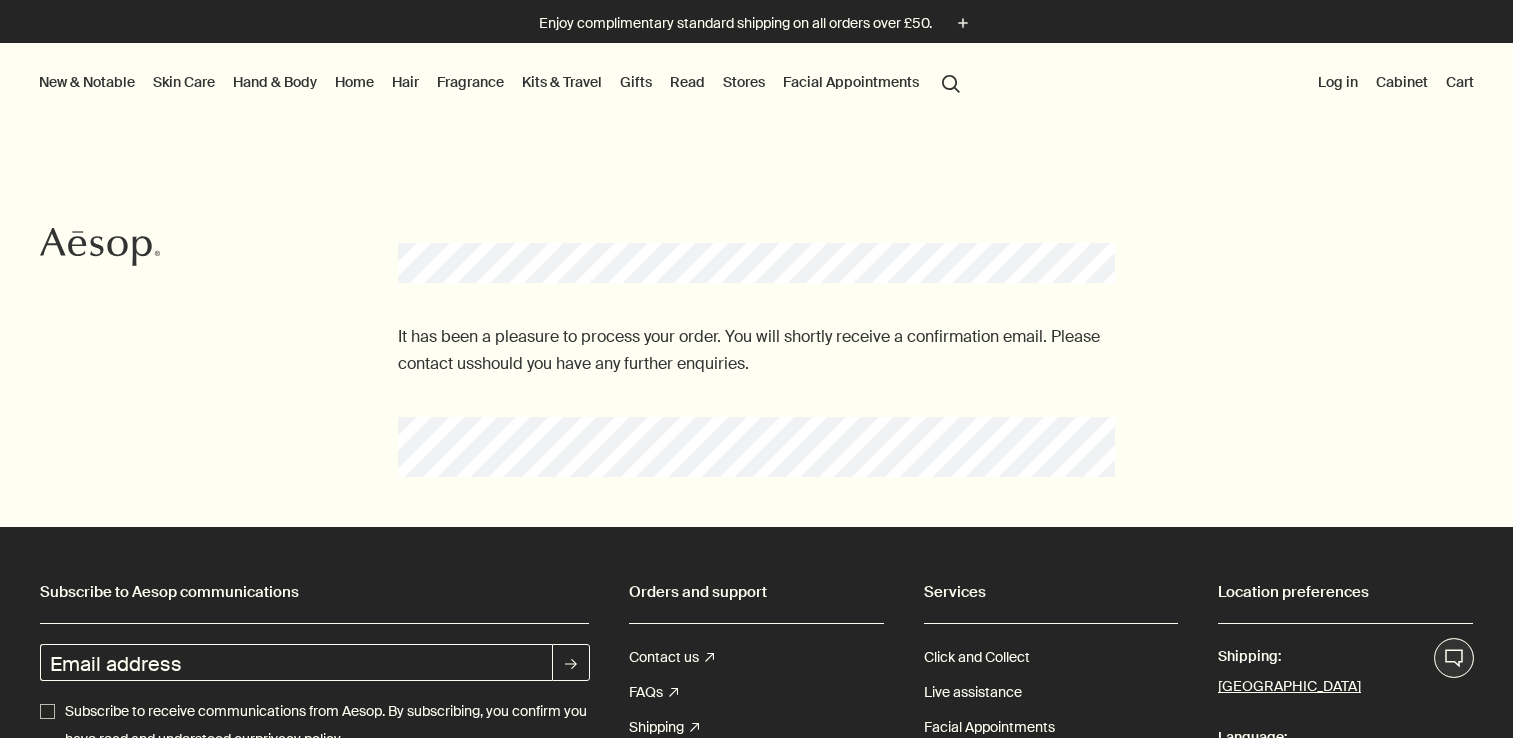 scroll, scrollTop: 0, scrollLeft: 0, axis: both 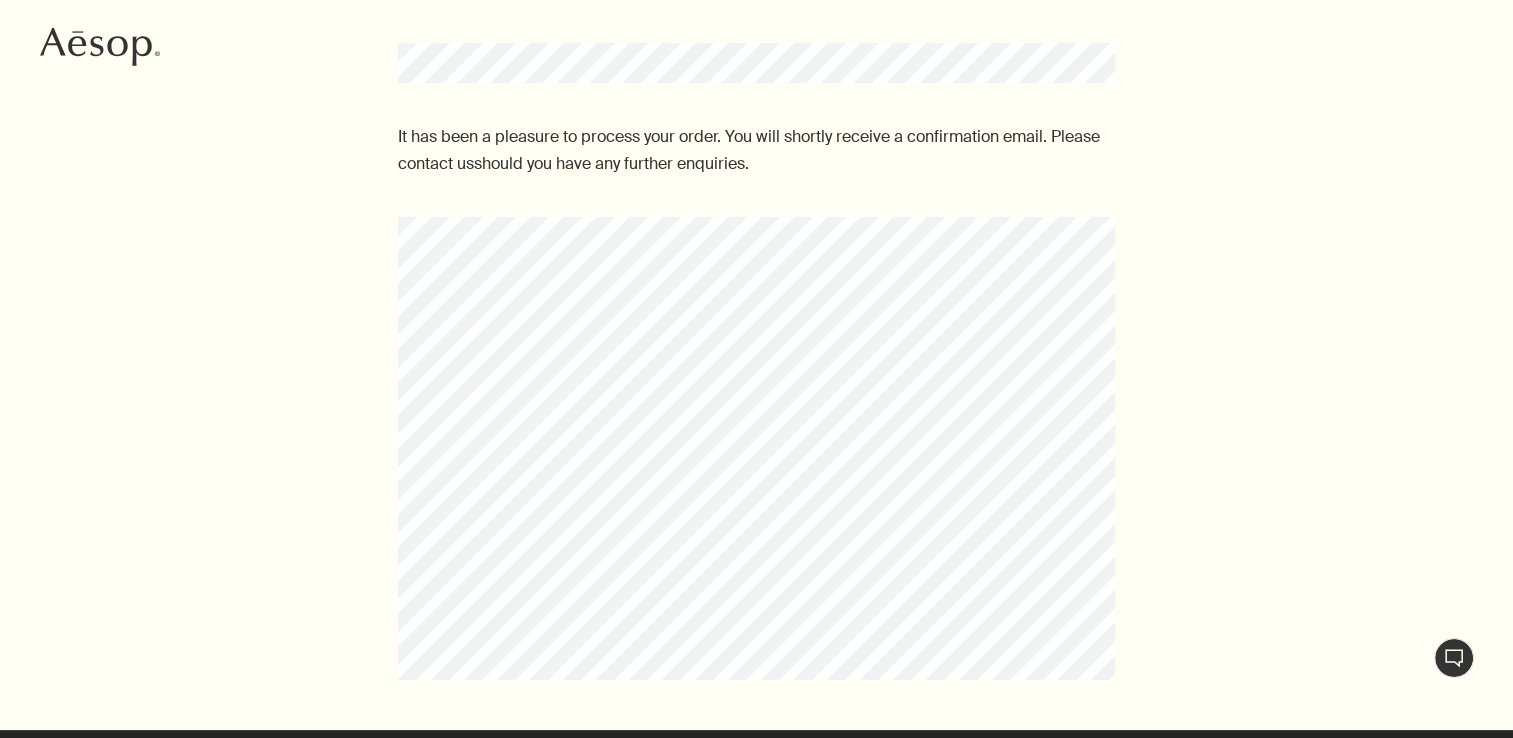click on "It has been a pleasure to process your order. You will shortly receive a confirmation email. Please  contact us  should you have any further enquiries." at bounding box center [756, 326] 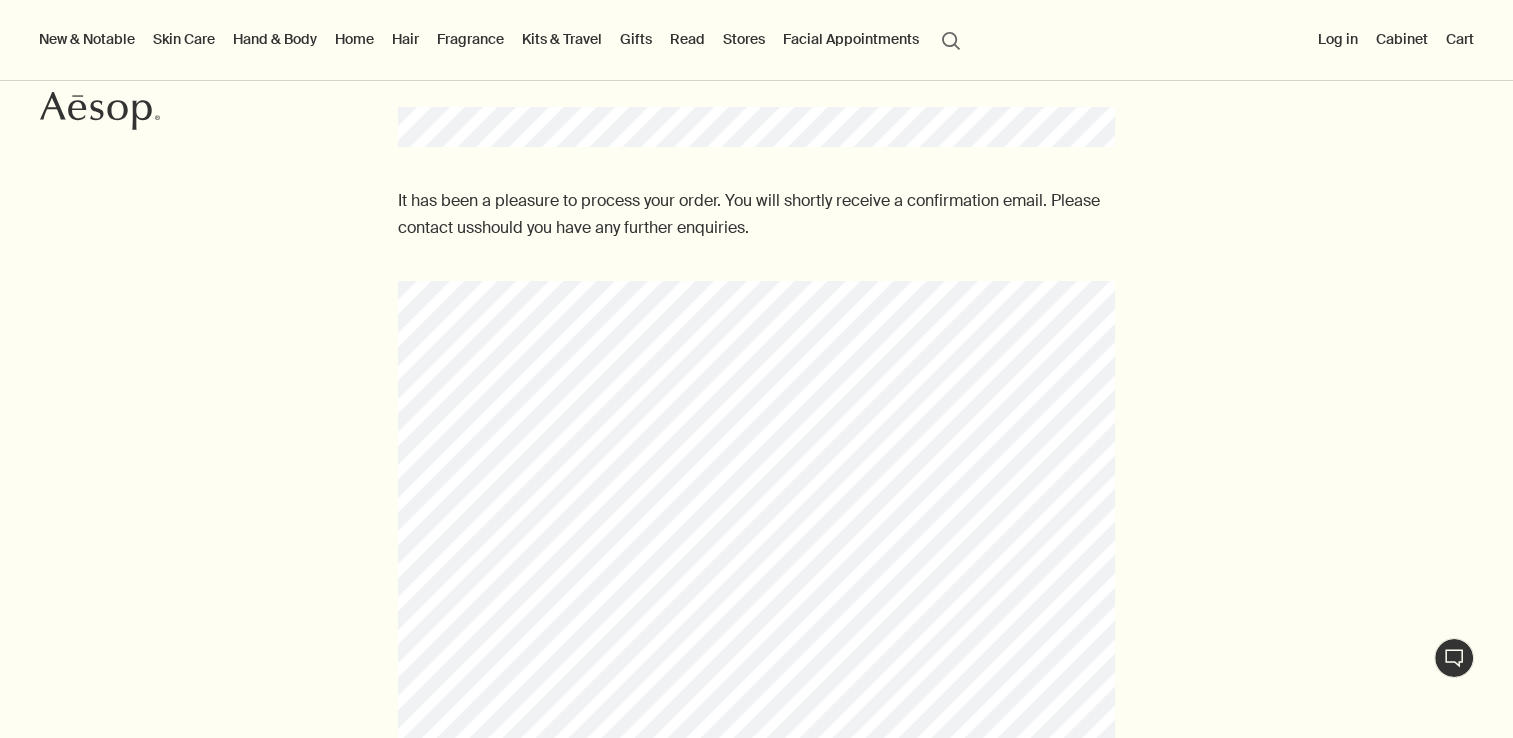 scroll, scrollTop: 0, scrollLeft: 0, axis: both 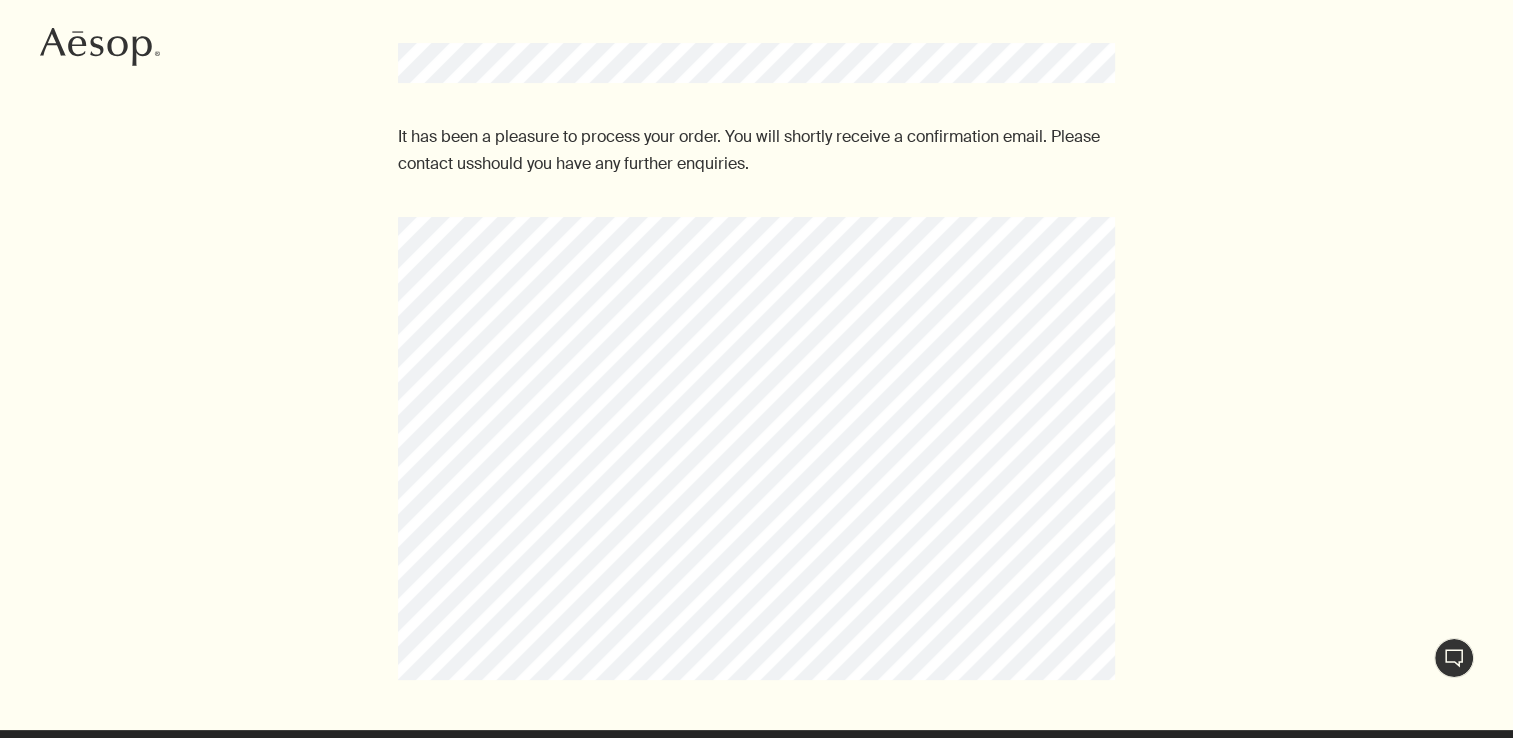 click on "It has been a pleasure to process your order. You will shortly receive a confirmation email. Please  contact us  should you have any further enquiries." at bounding box center (756, 326) 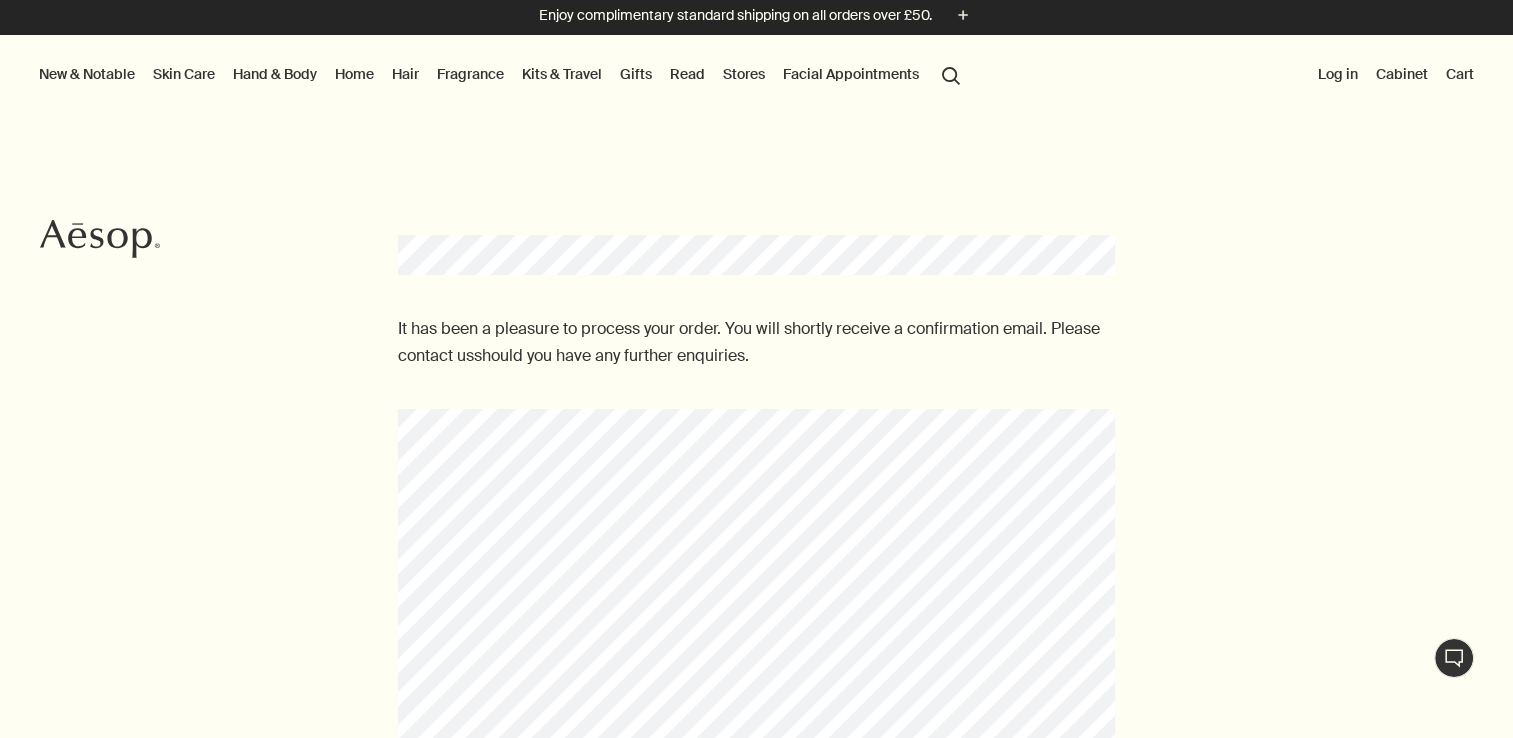 scroll, scrollTop: 0, scrollLeft: 0, axis: both 